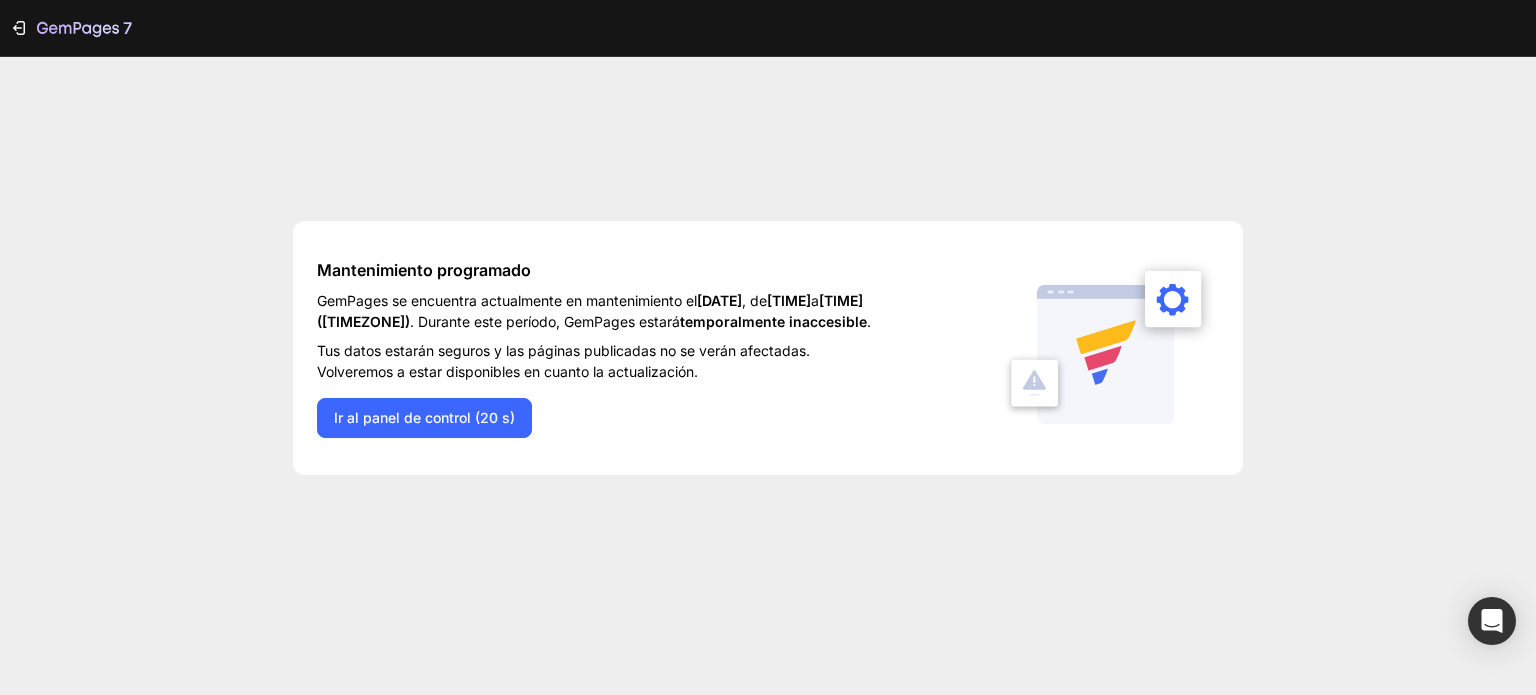 scroll, scrollTop: 0, scrollLeft: 0, axis: both 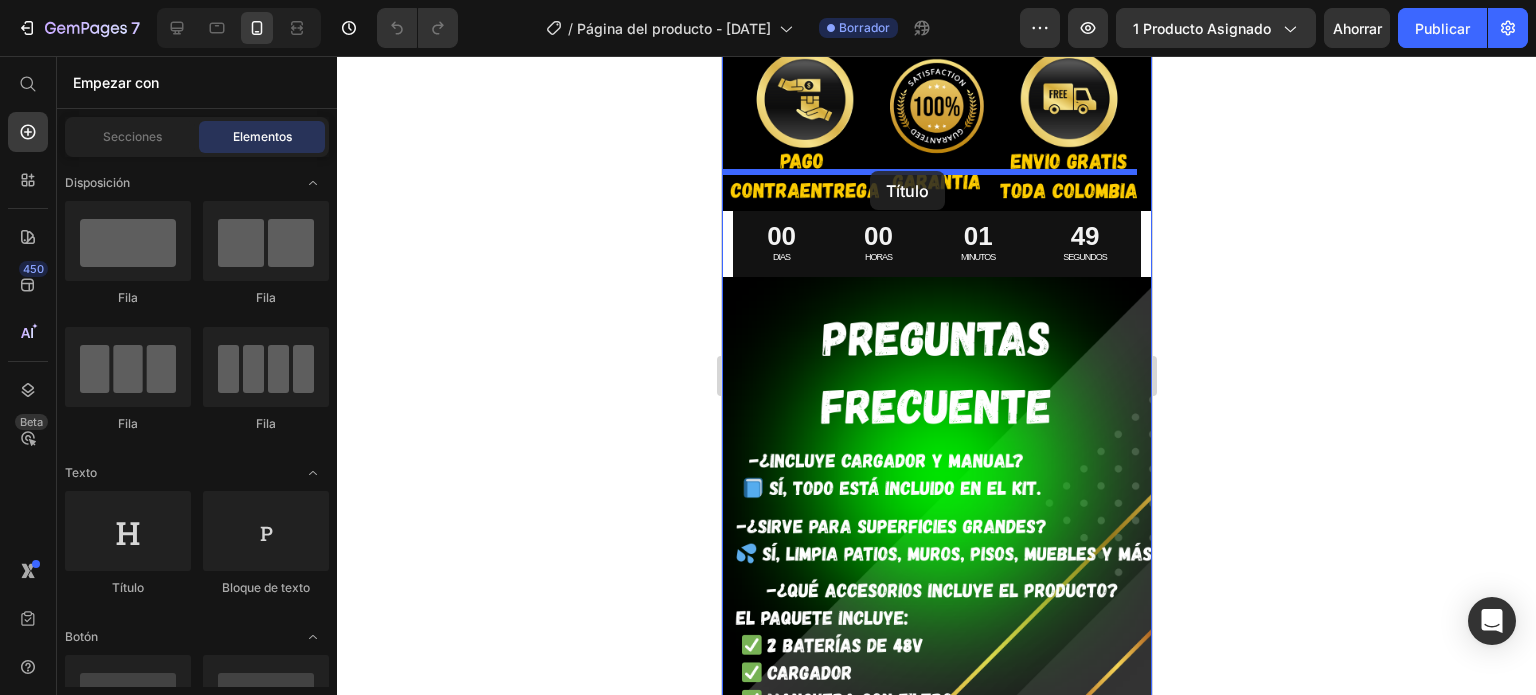 drag, startPoint x: 859, startPoint y: 572, endPoint x: 869, endPoint y: 170, distance: 402.12436 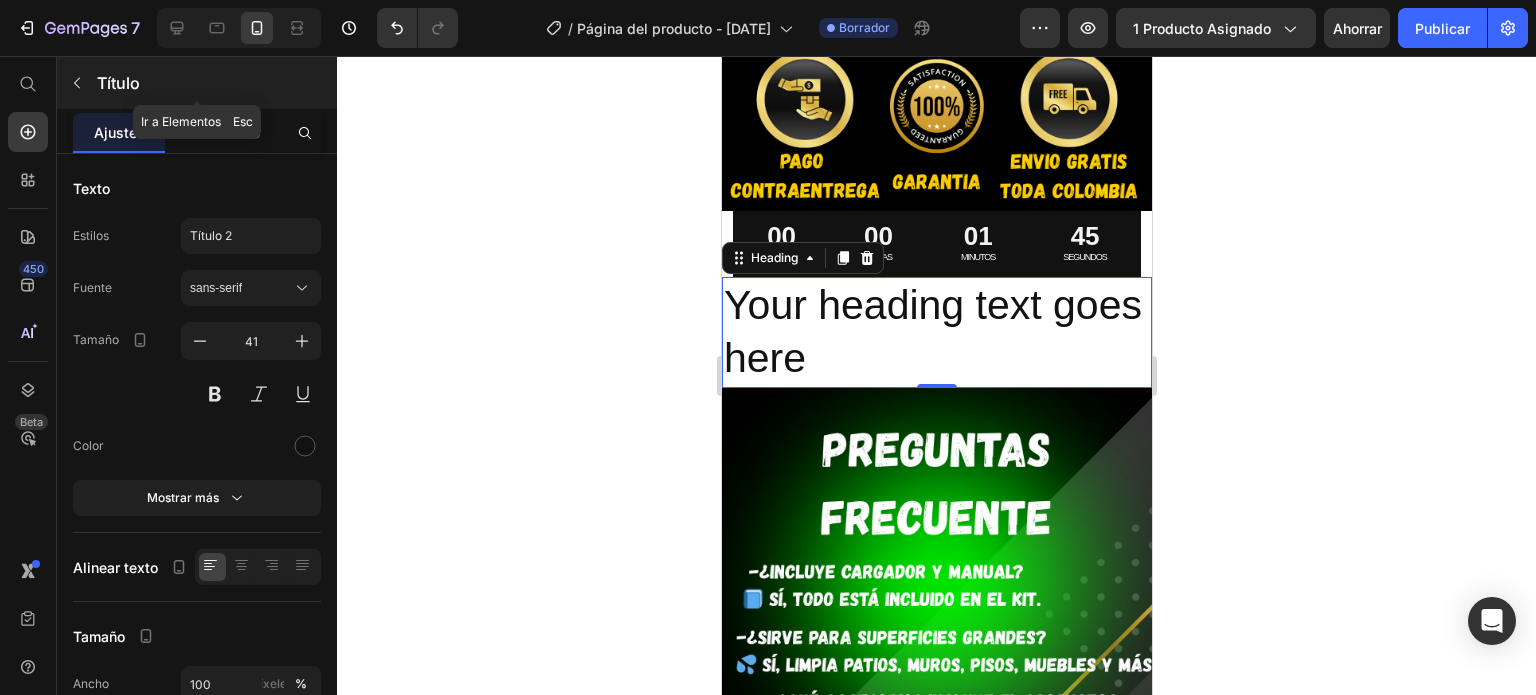 click at bounding box center (77, 83) 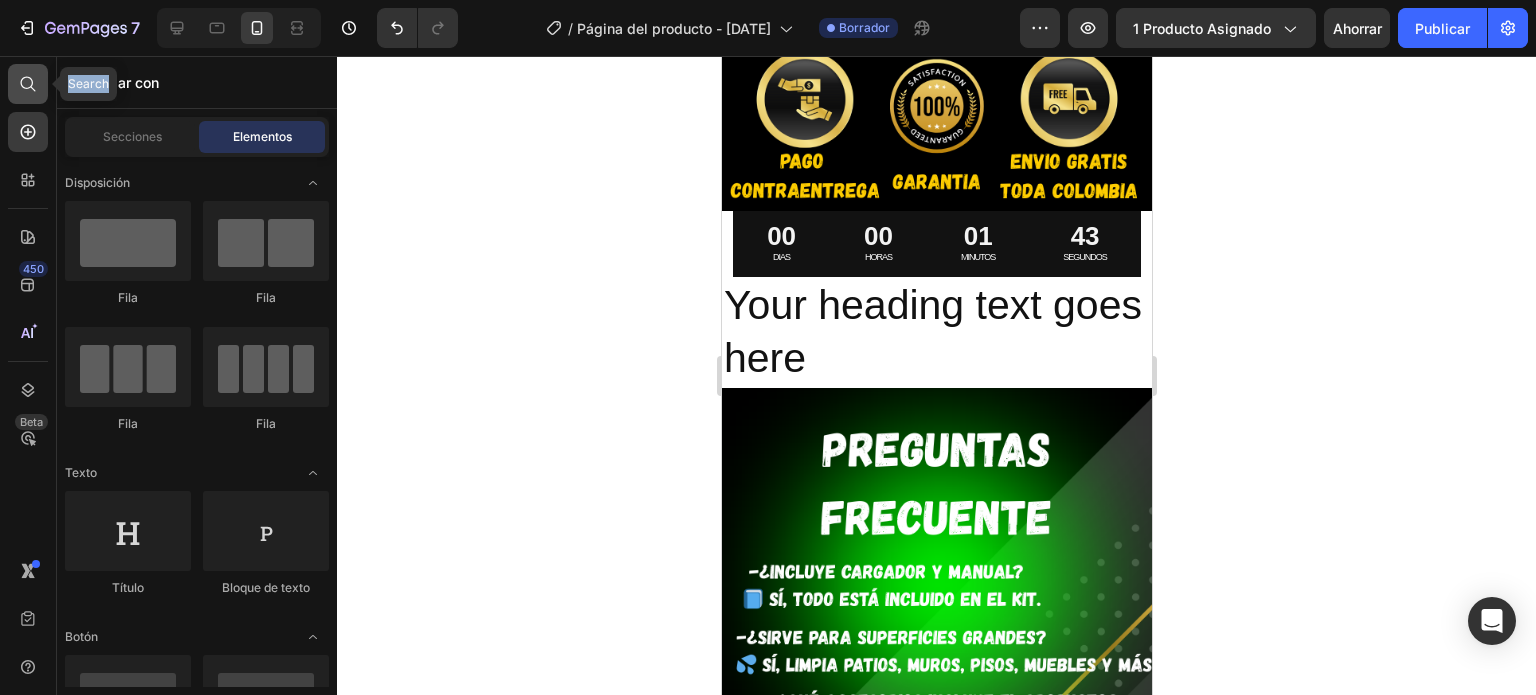 drag, startPoint x: 2, startPoint y: 92, endPoint x: 21, endPoint y: 94, distance: 19.104973 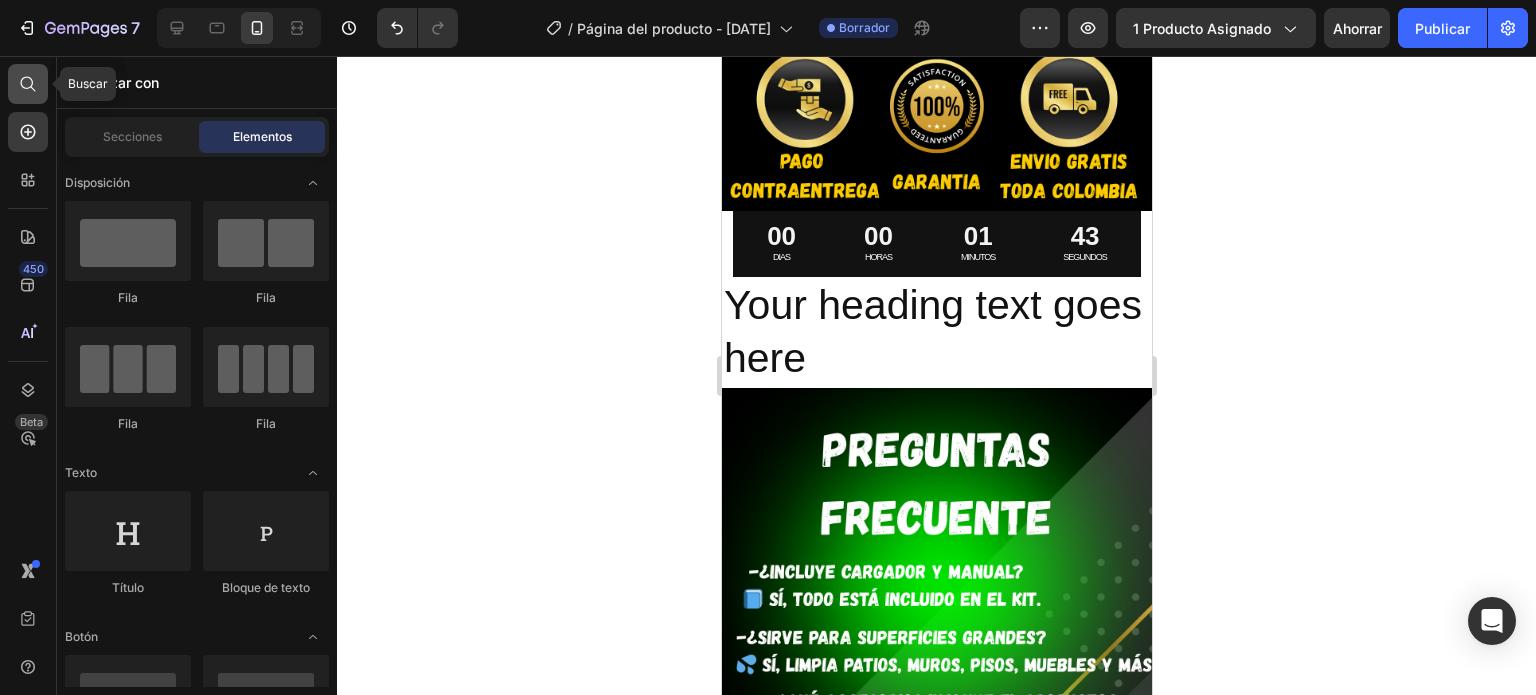 click 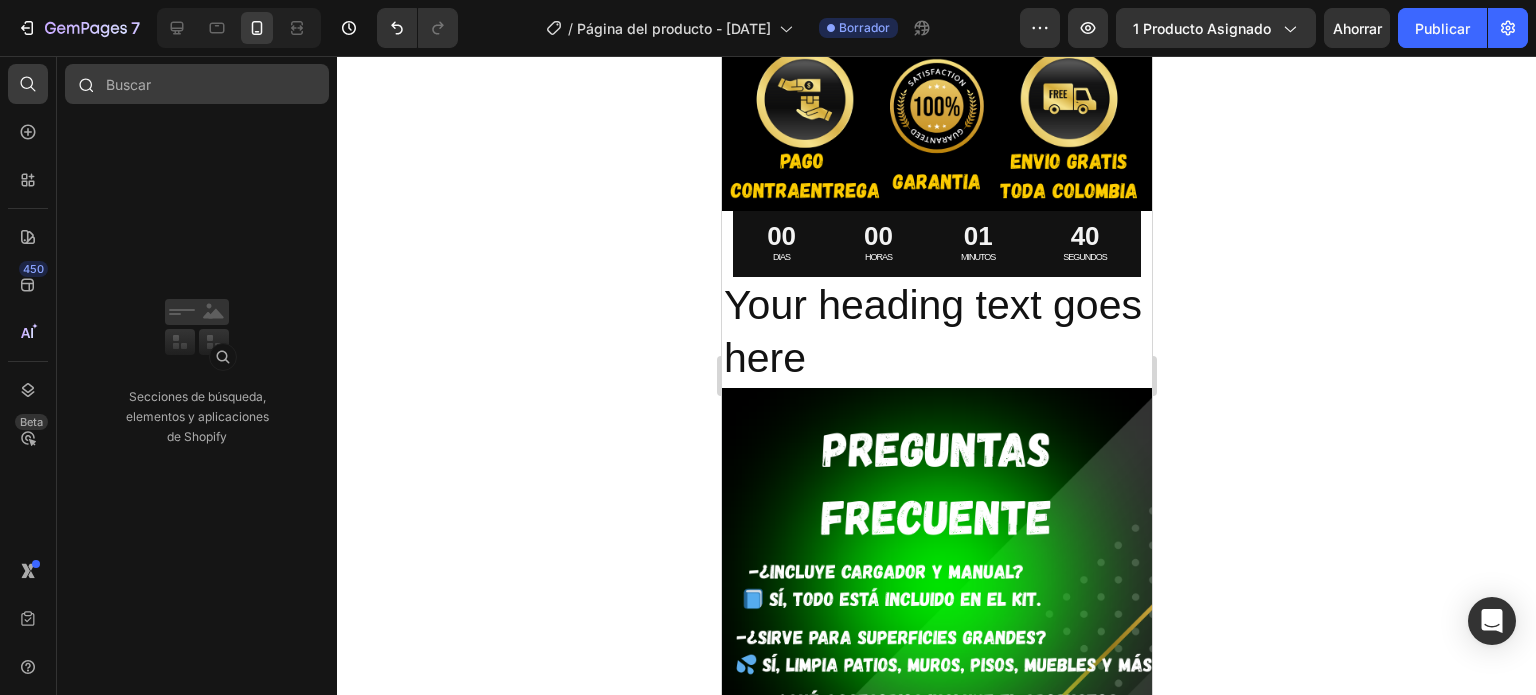 click at bounding box center (197, 84) 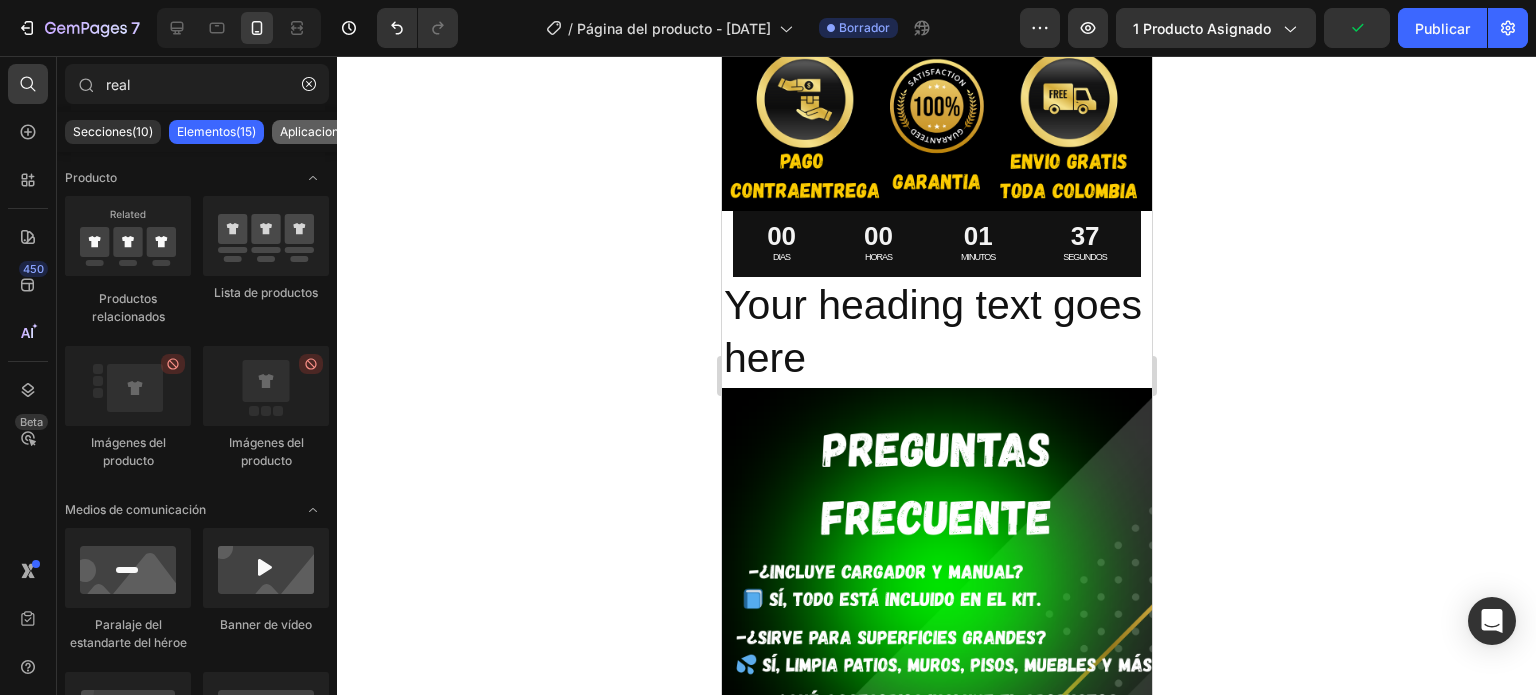 type on "real" 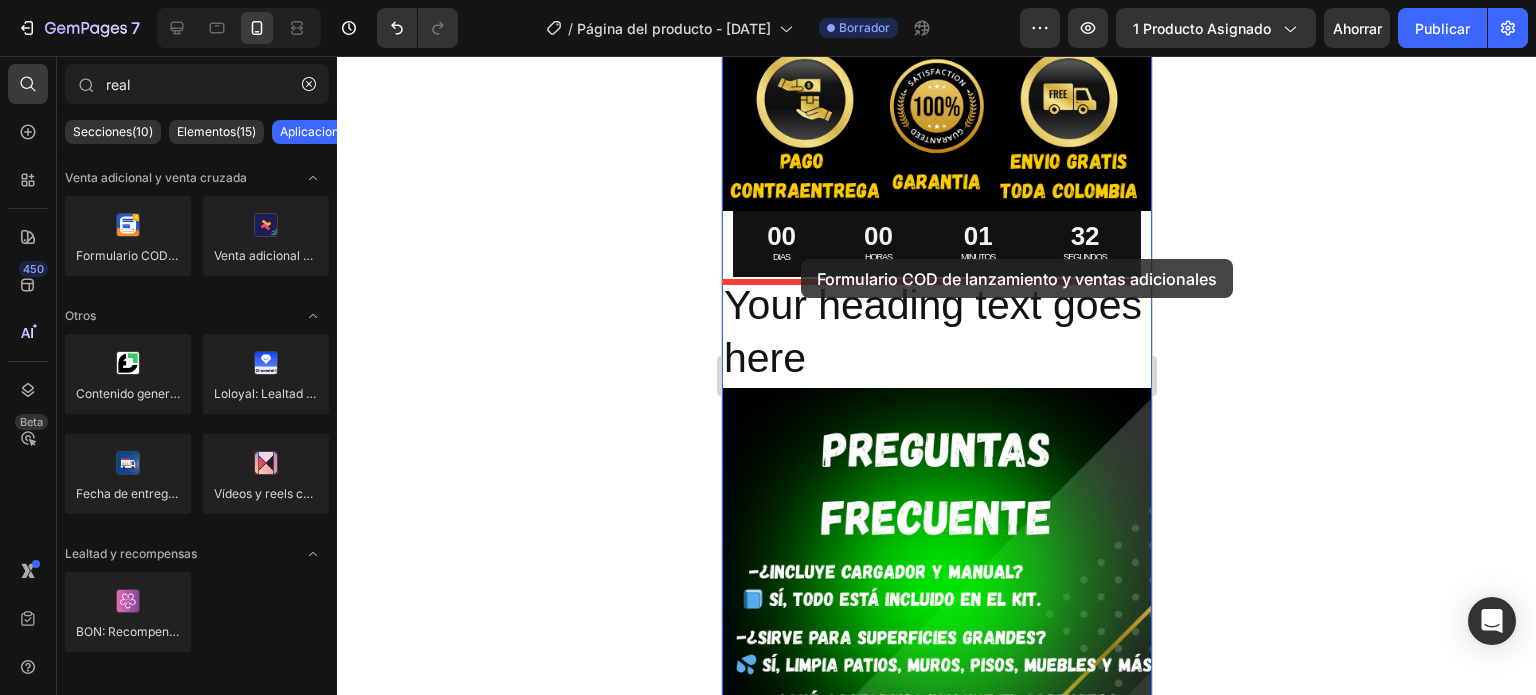 drag, startPoint x: 848, startPoint y: 297, endPoint x: 801, endPoint y: 255, distance: 63.03174 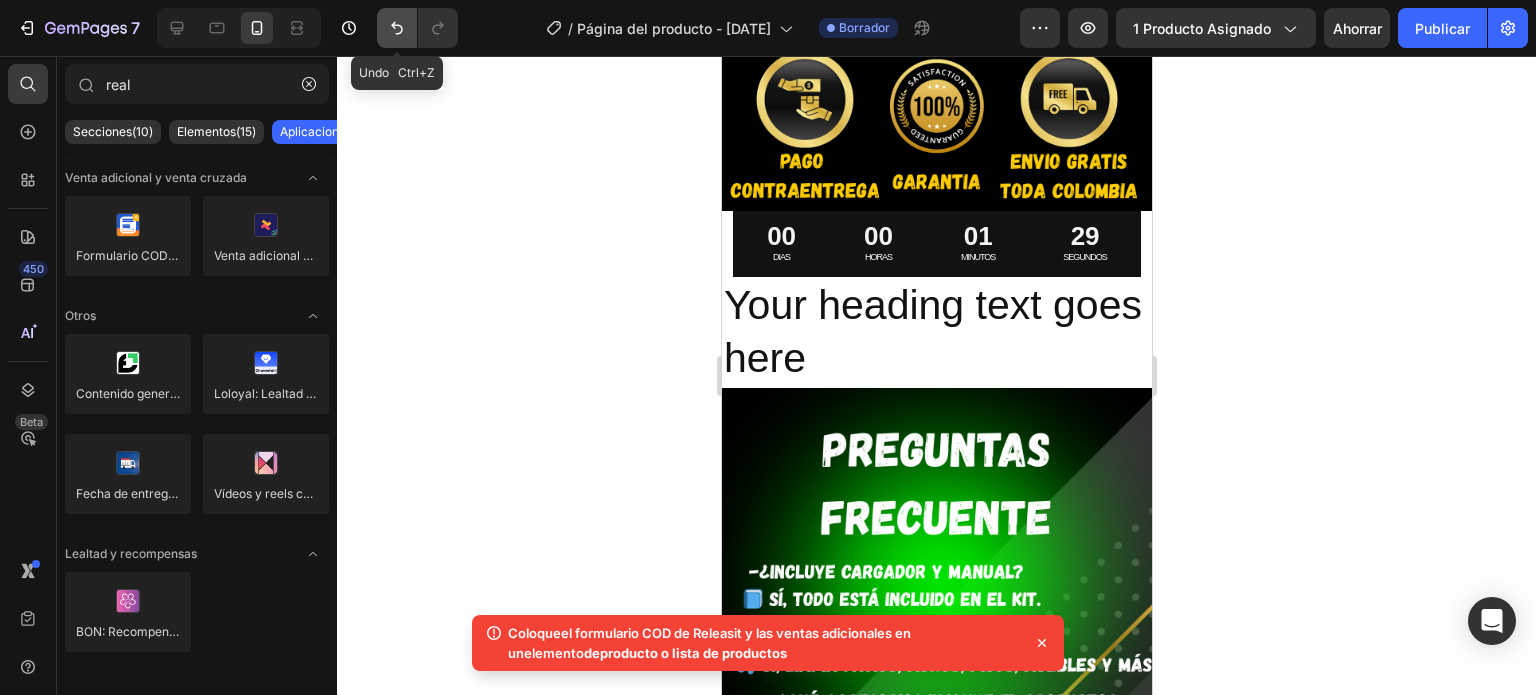 click 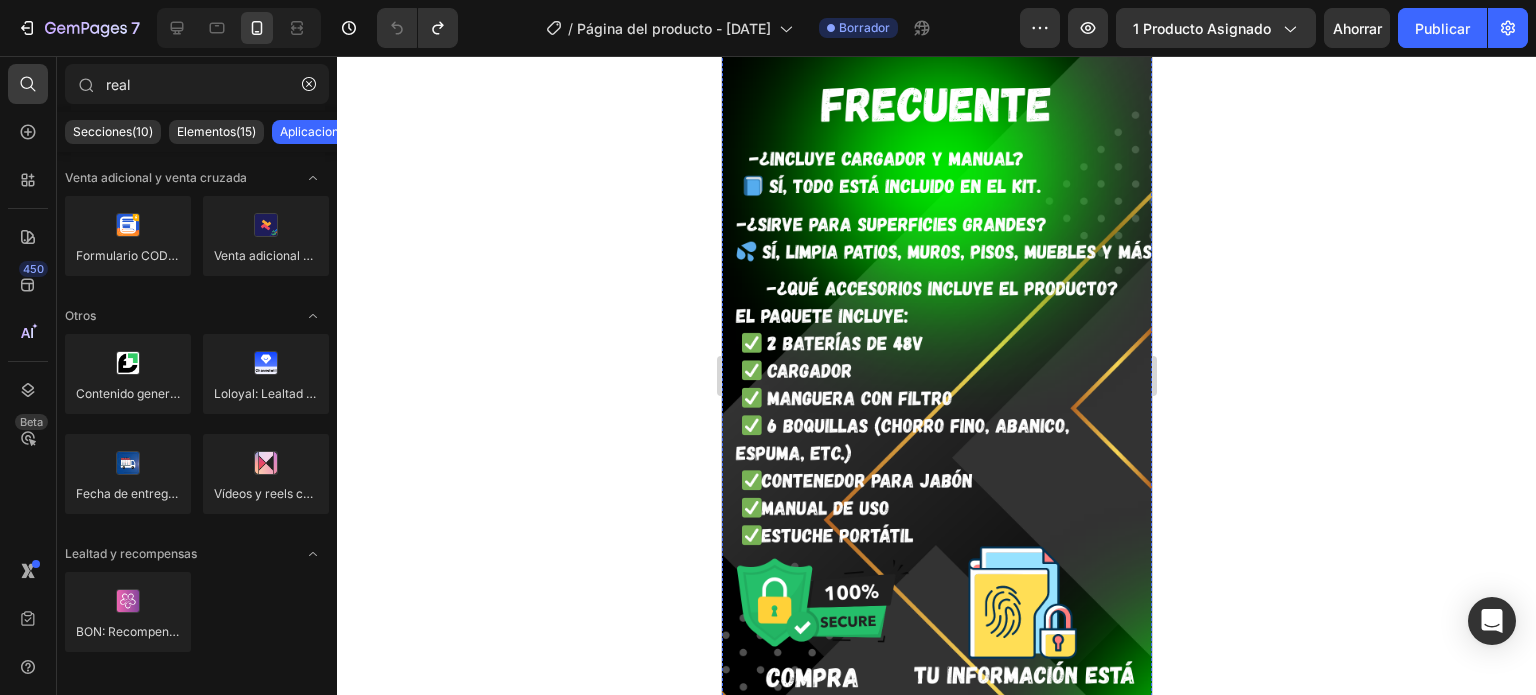 scroll, scrollTop: 3681, scrollLeft: 0, axis: vertical 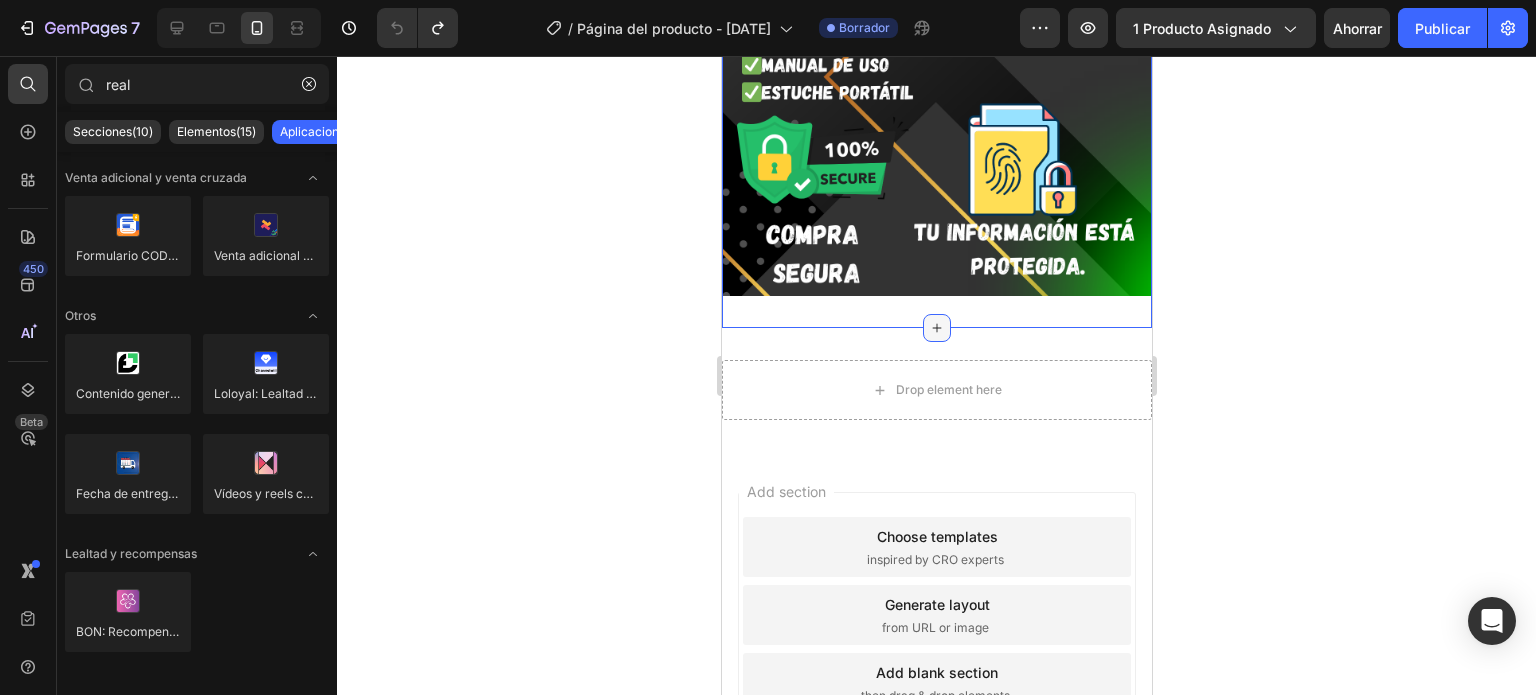 click 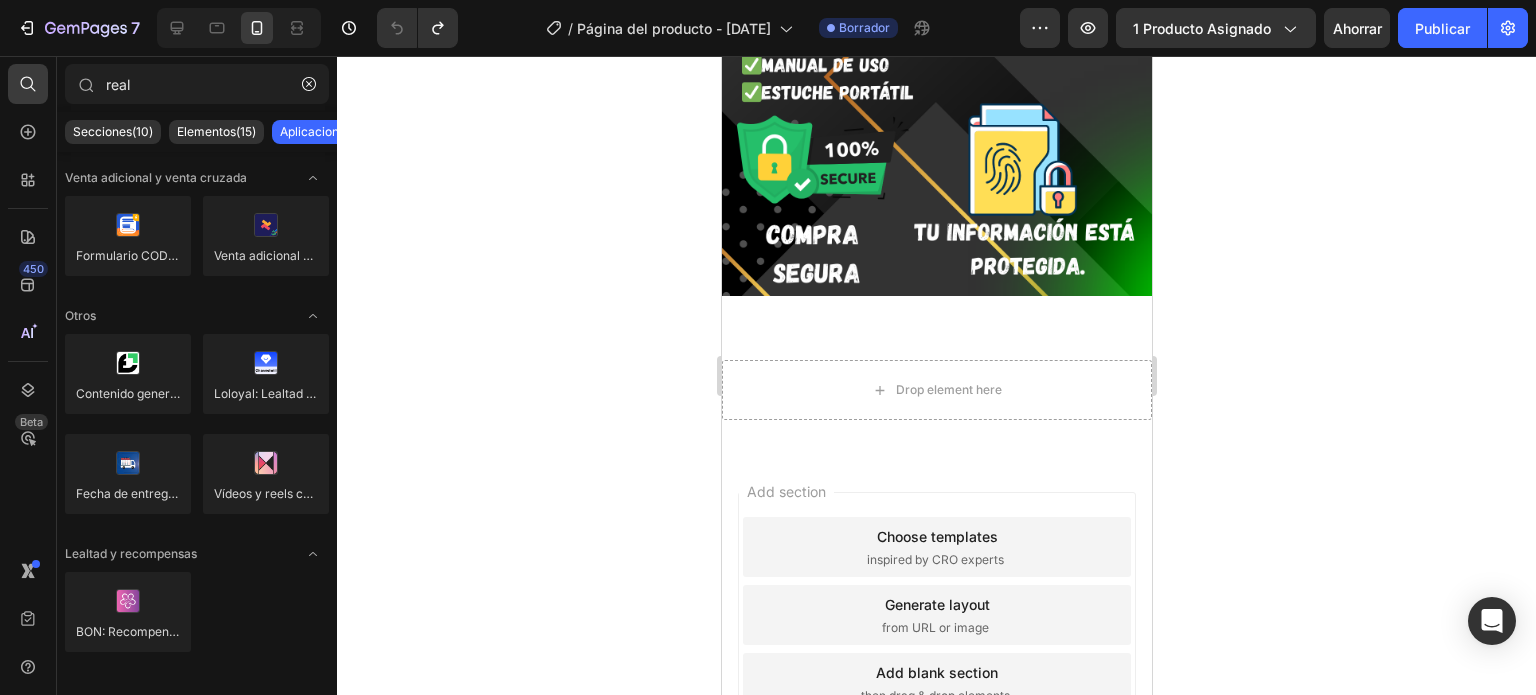 click 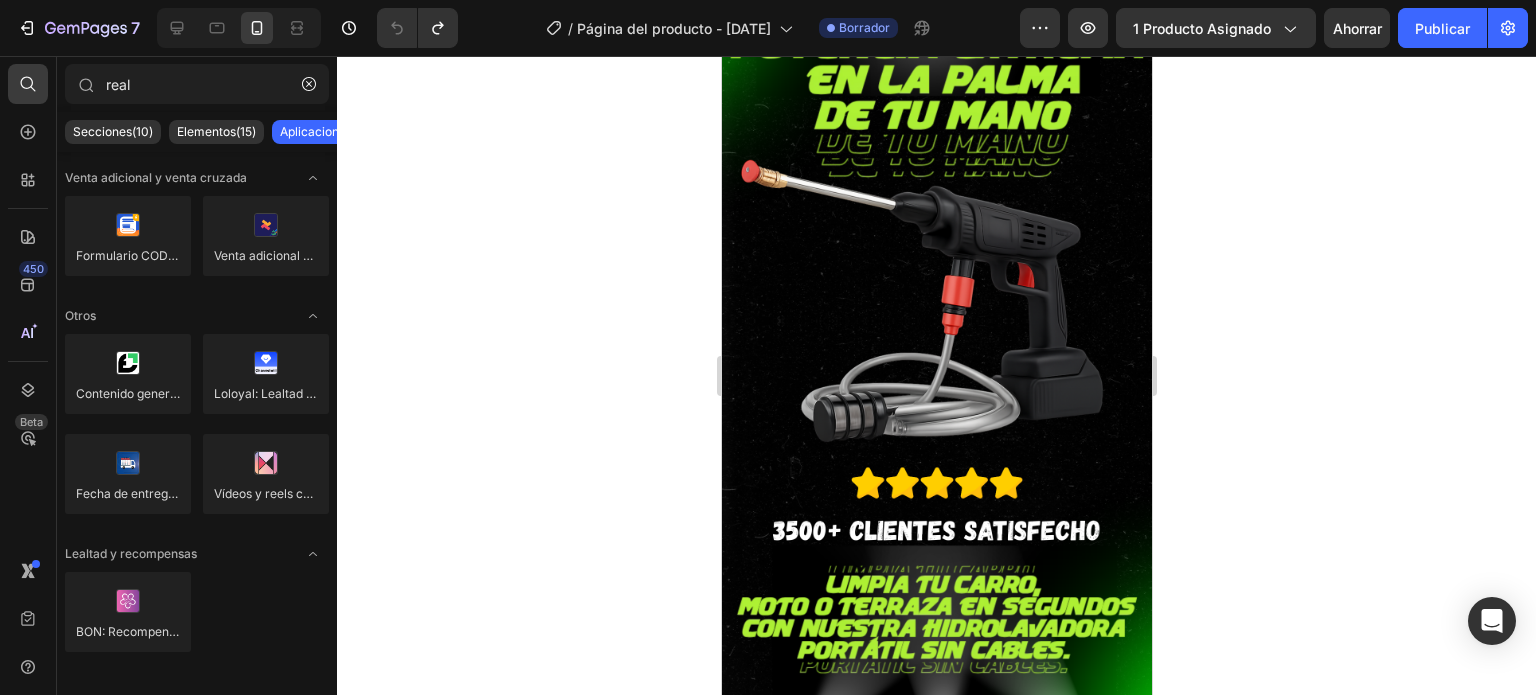 scroll, scrollTop: 148, scrollLeft: 0, axis: vertical 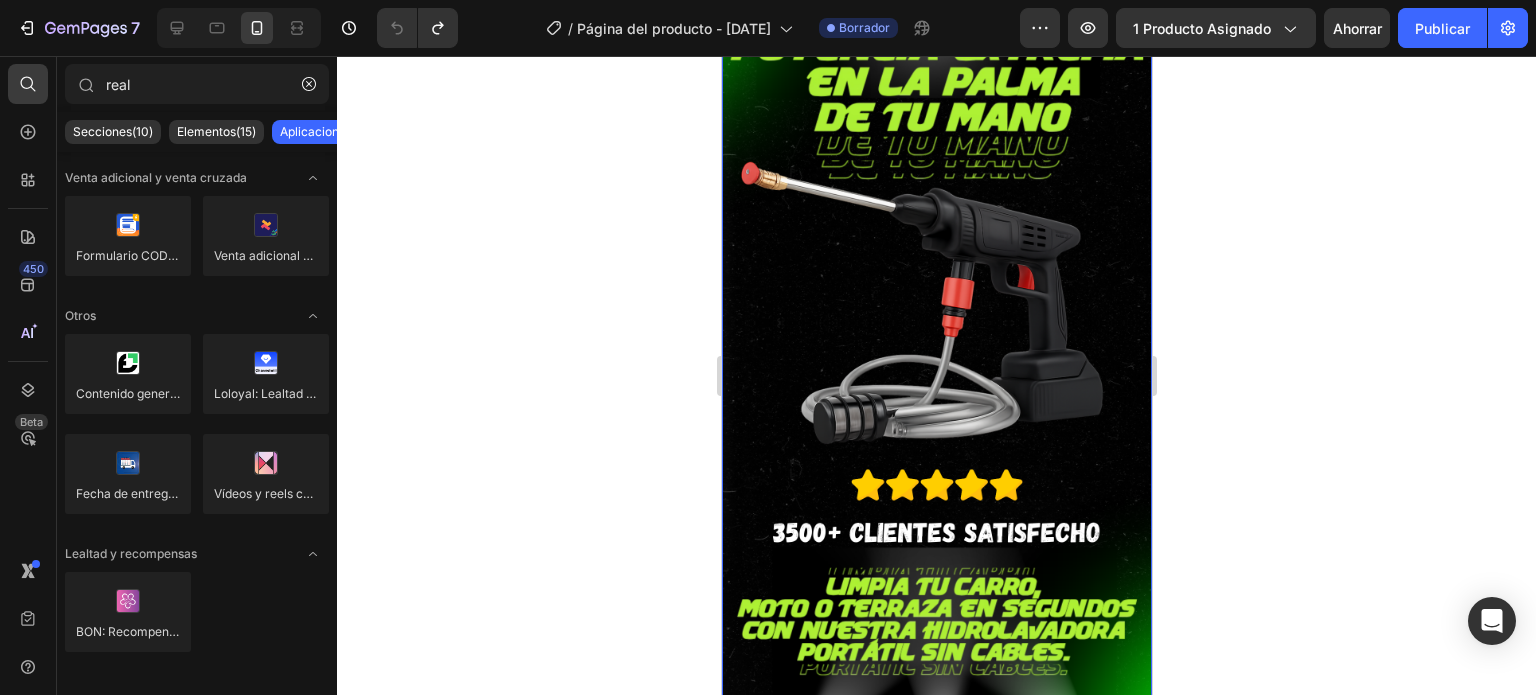 click at bounding box center [936, 323] 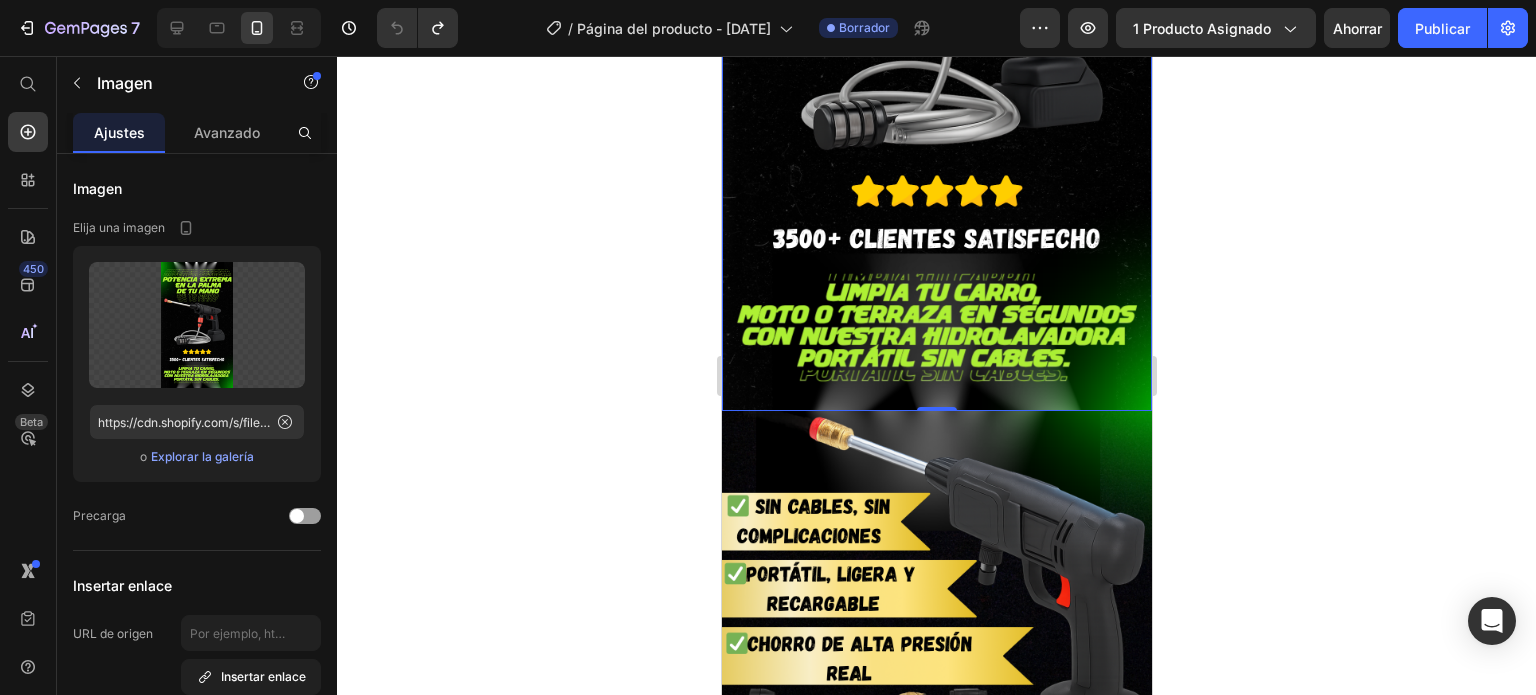 scroll, scrollTop: 40, scrollLeft: 0, axis: vertical 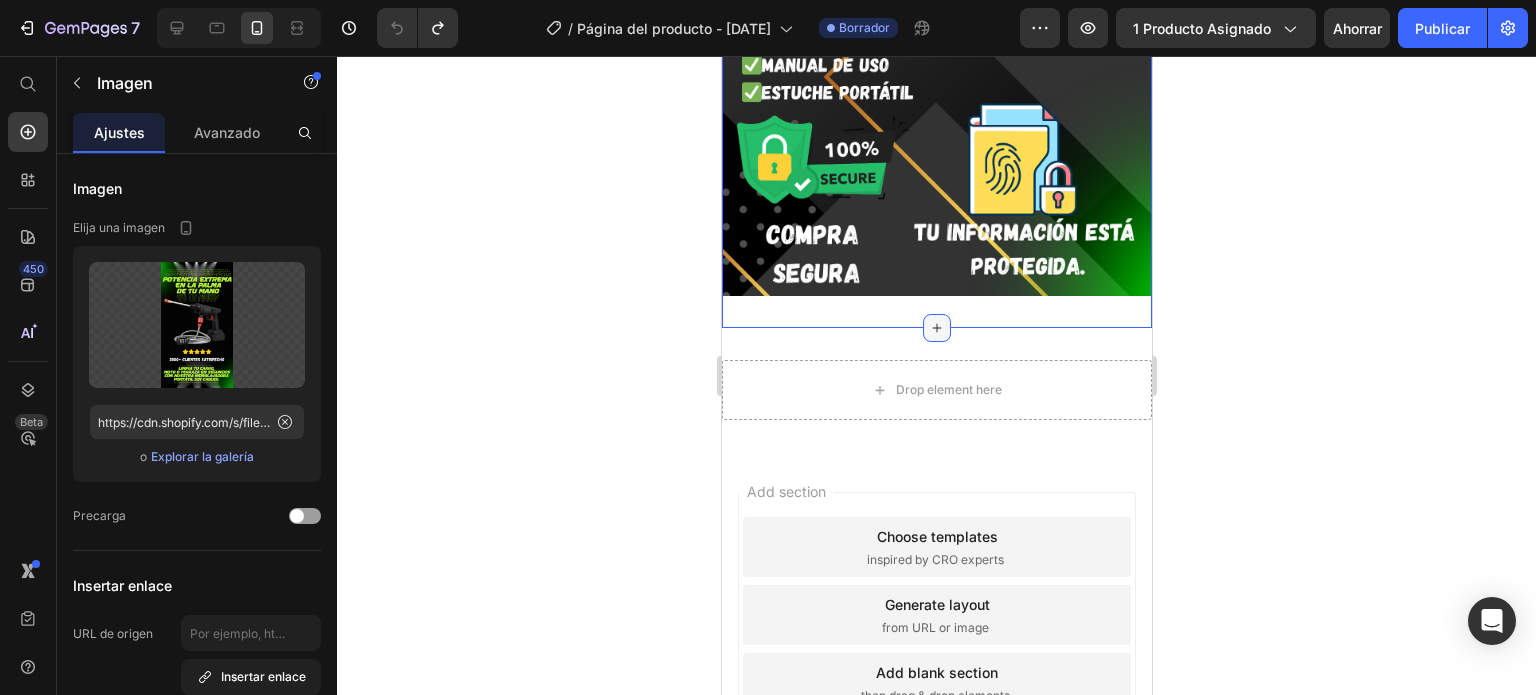 click 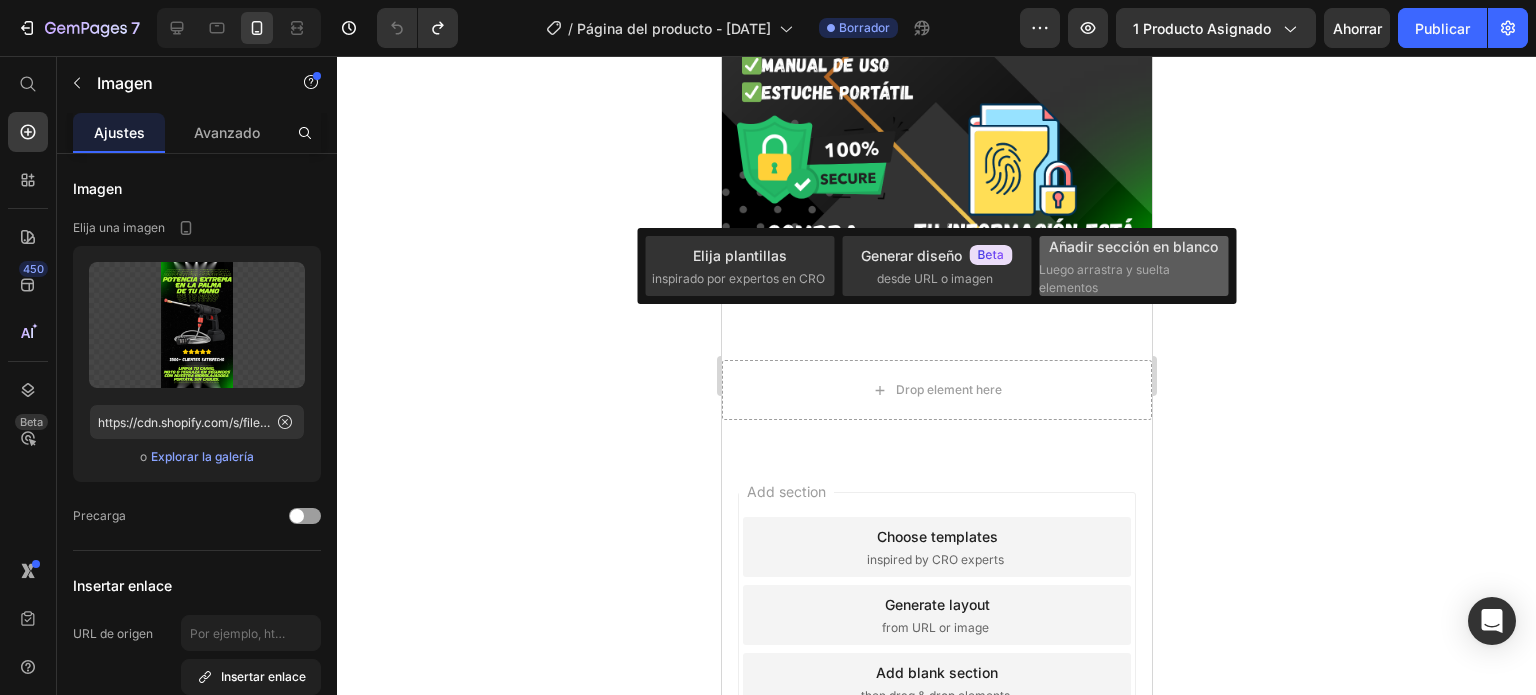 click on "Luego arrastra y suelta elementos" at bounding box center [1104, 278] 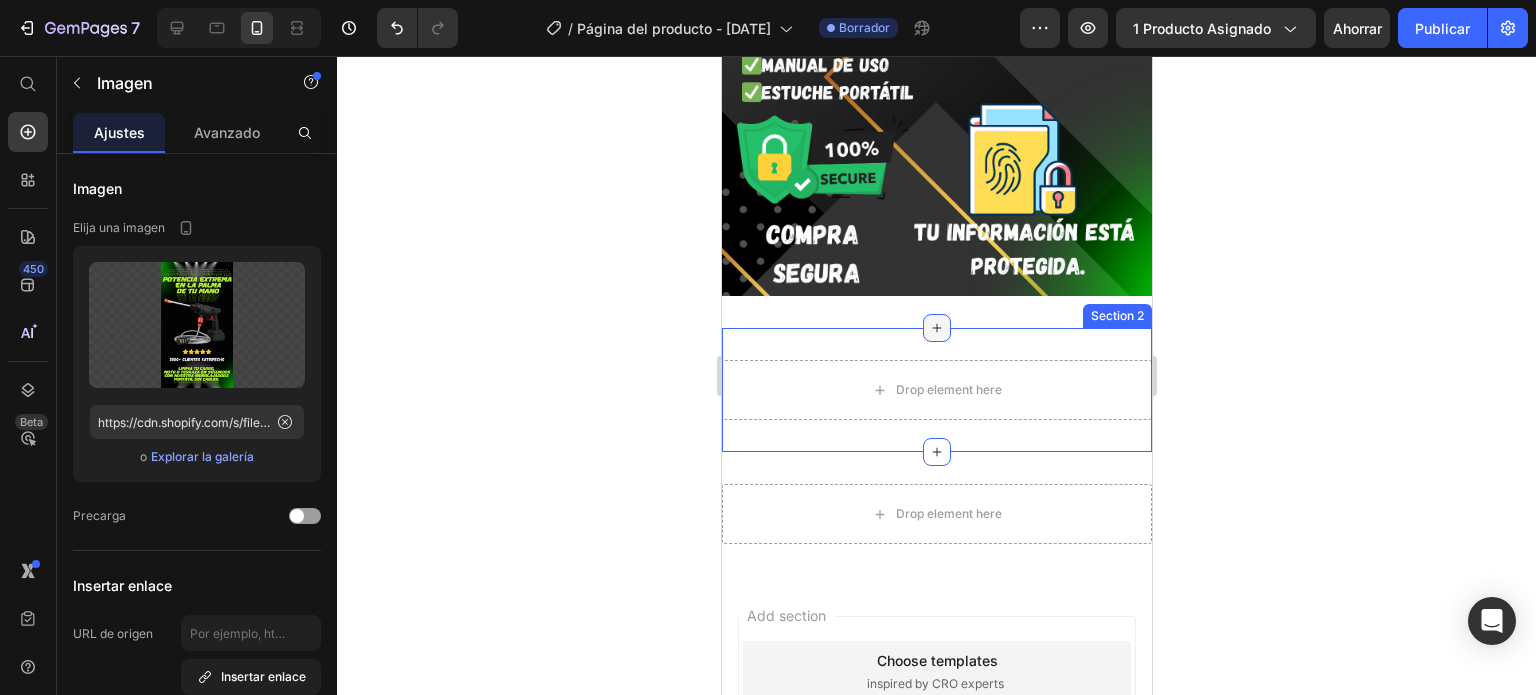click 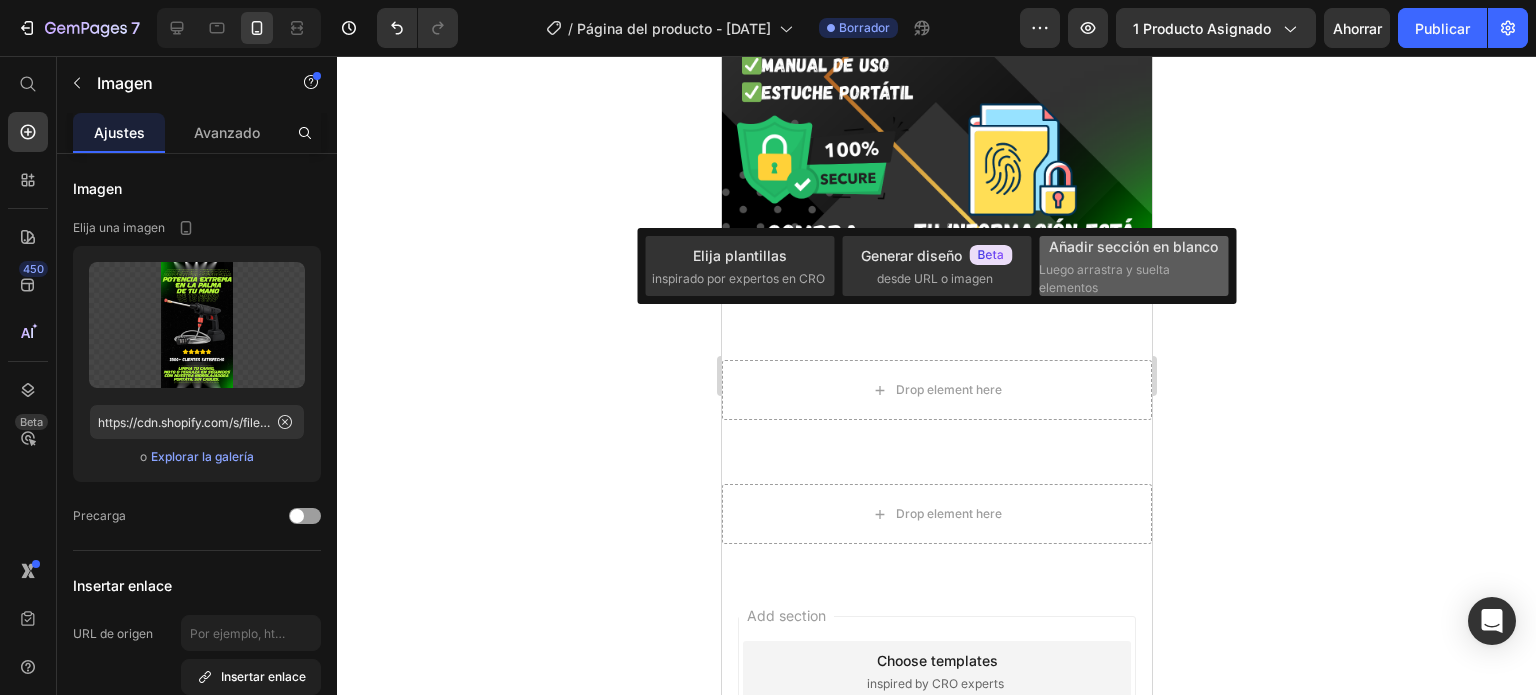 click on "Añadir sección en blanco" at bounding box center (1133, 246) 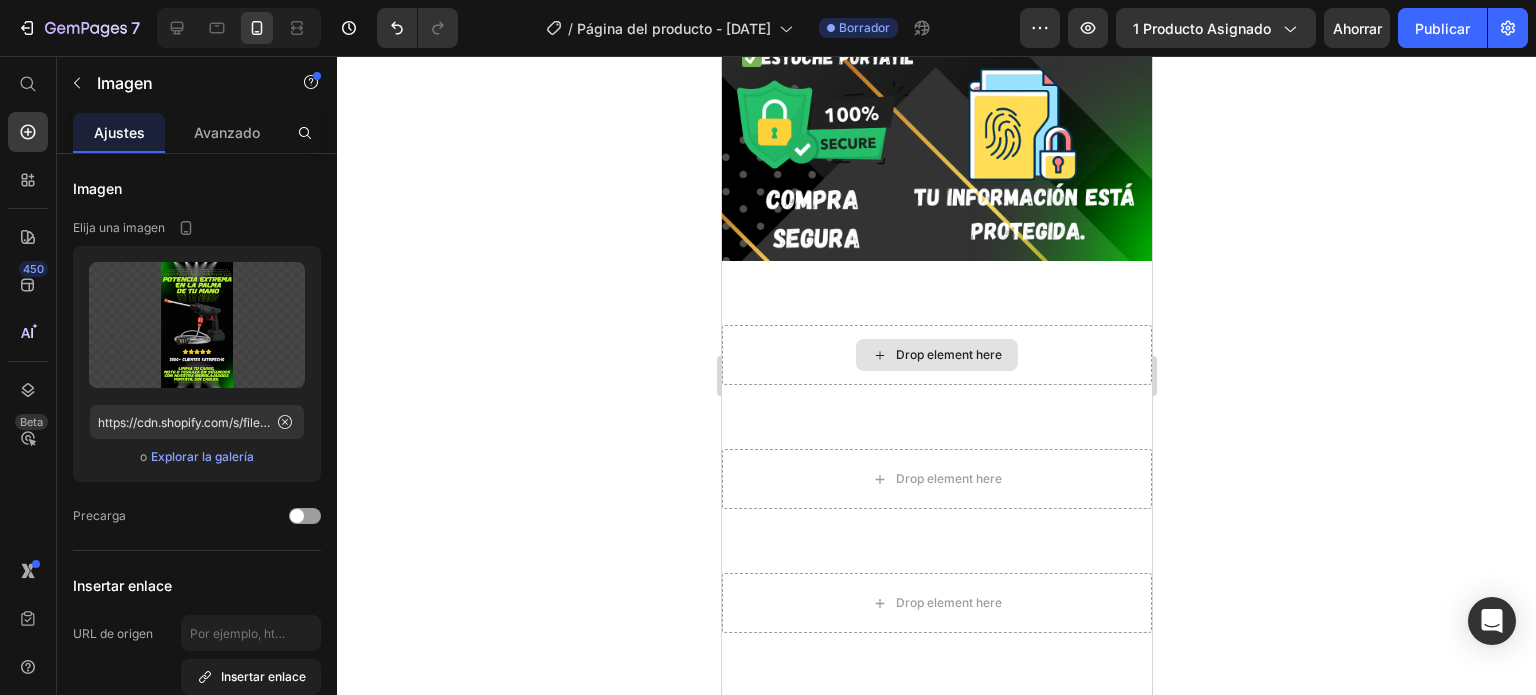 scroll, scrollTop: 3713, scrollLeft: 0, axis: vertical 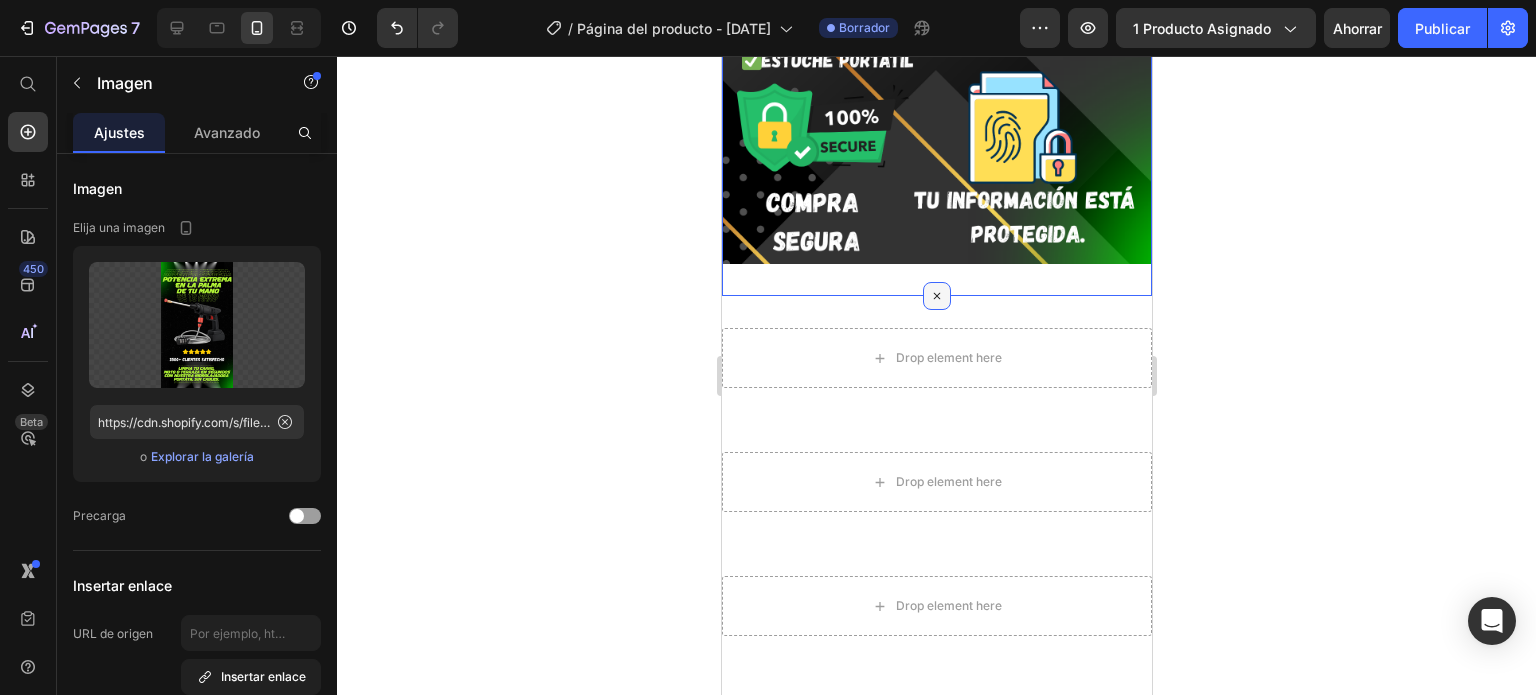 click 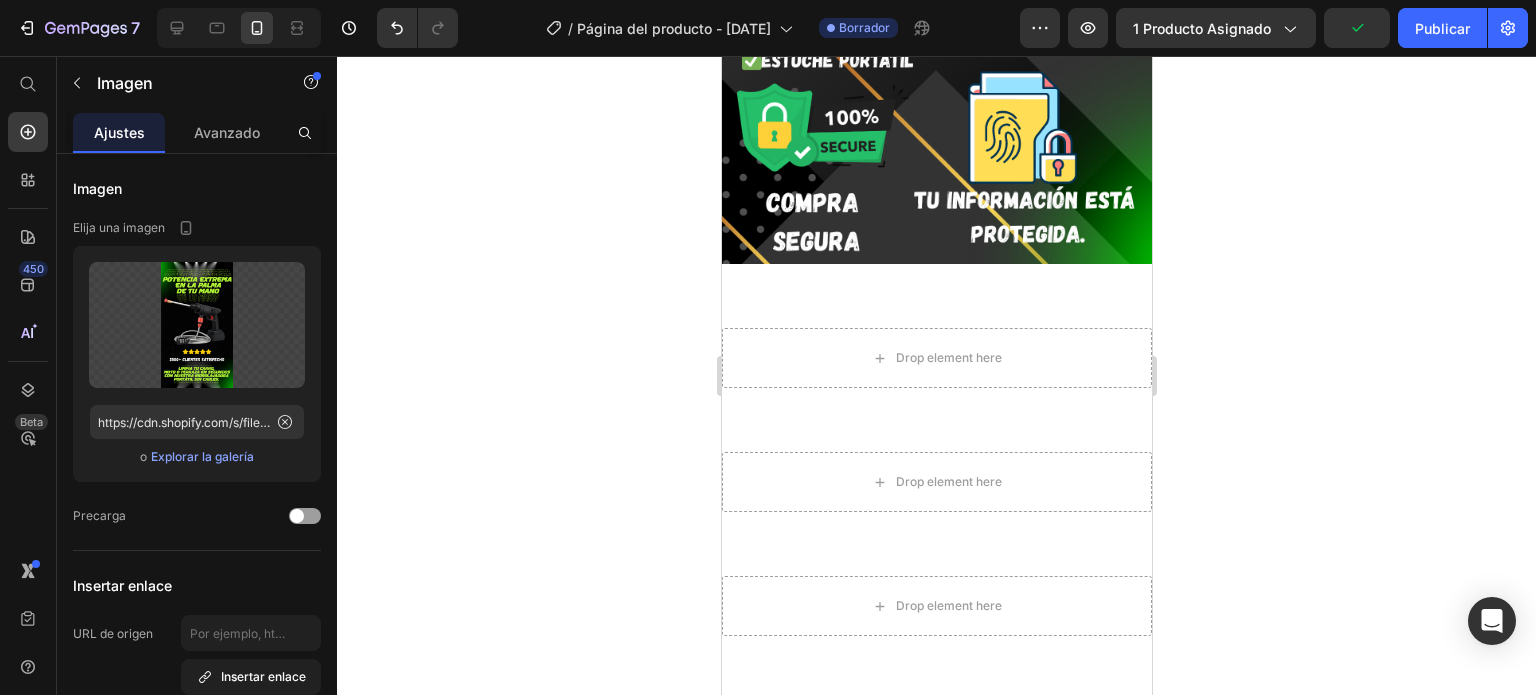 click 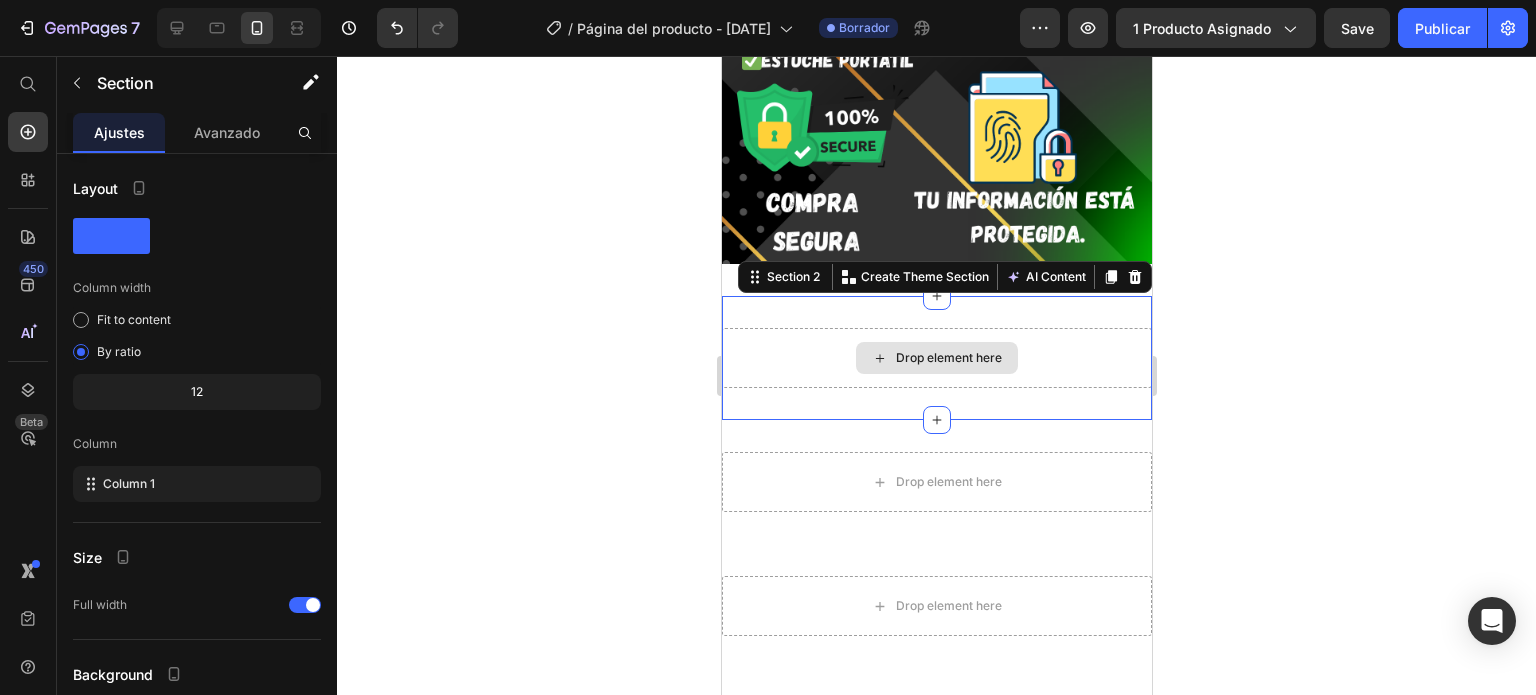 click on "Drop element here" at bounding box center [936, 358] 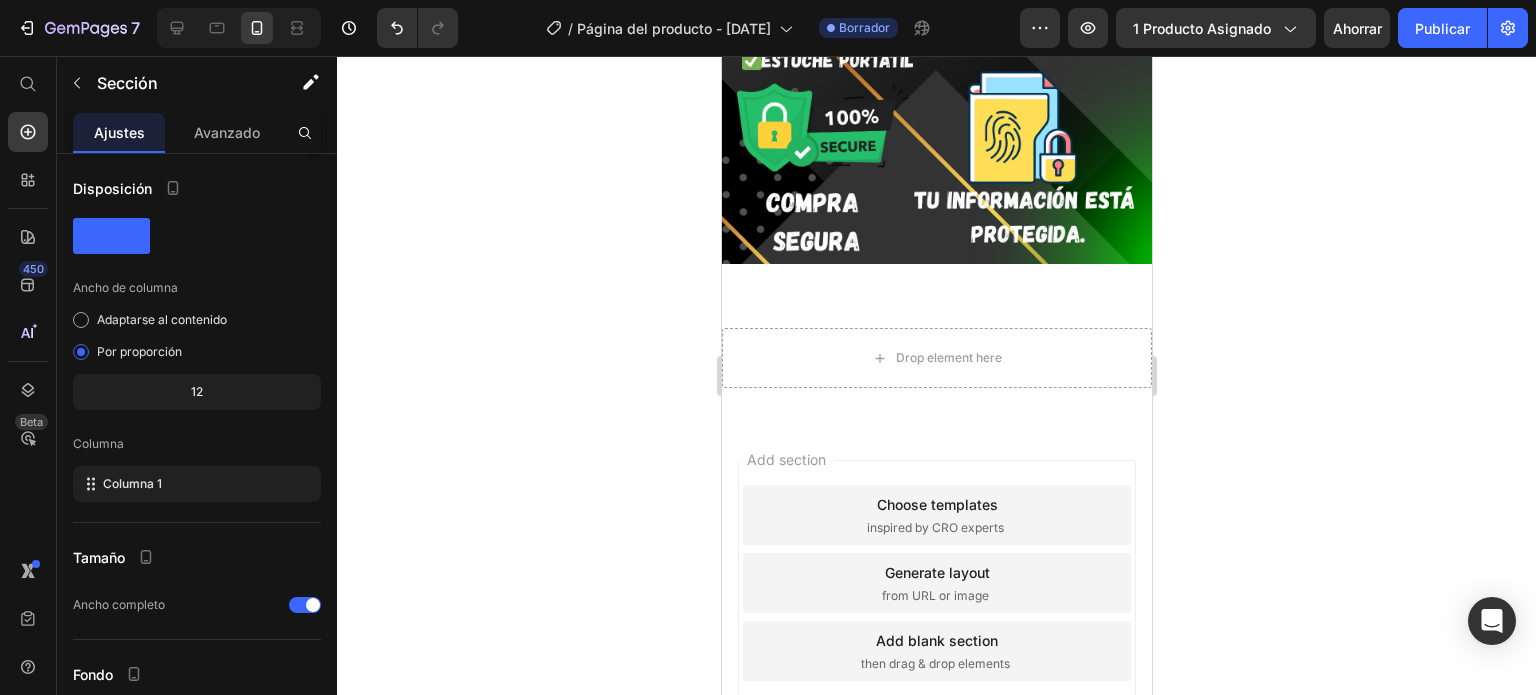 scroll, scrollTop: 3681, scrollLeft: 0, axis: vertical 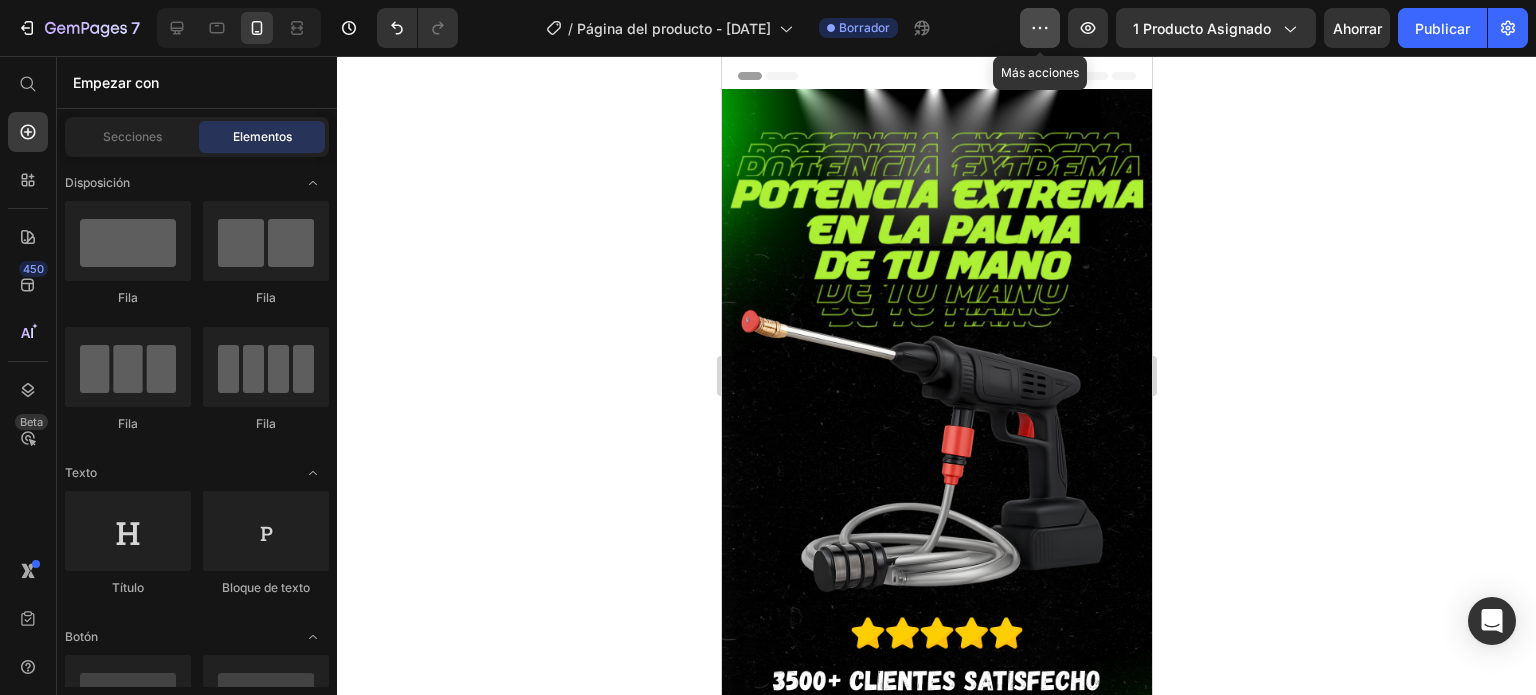 click 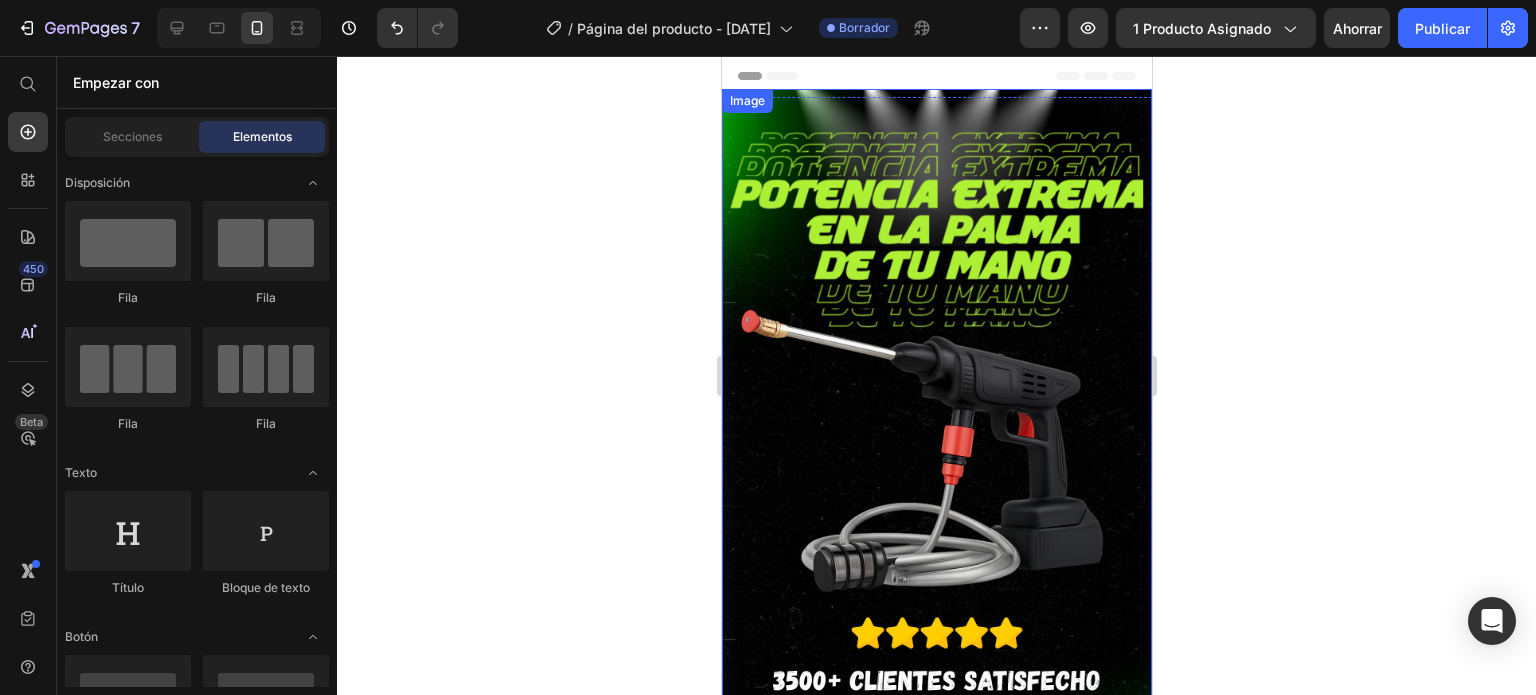 click 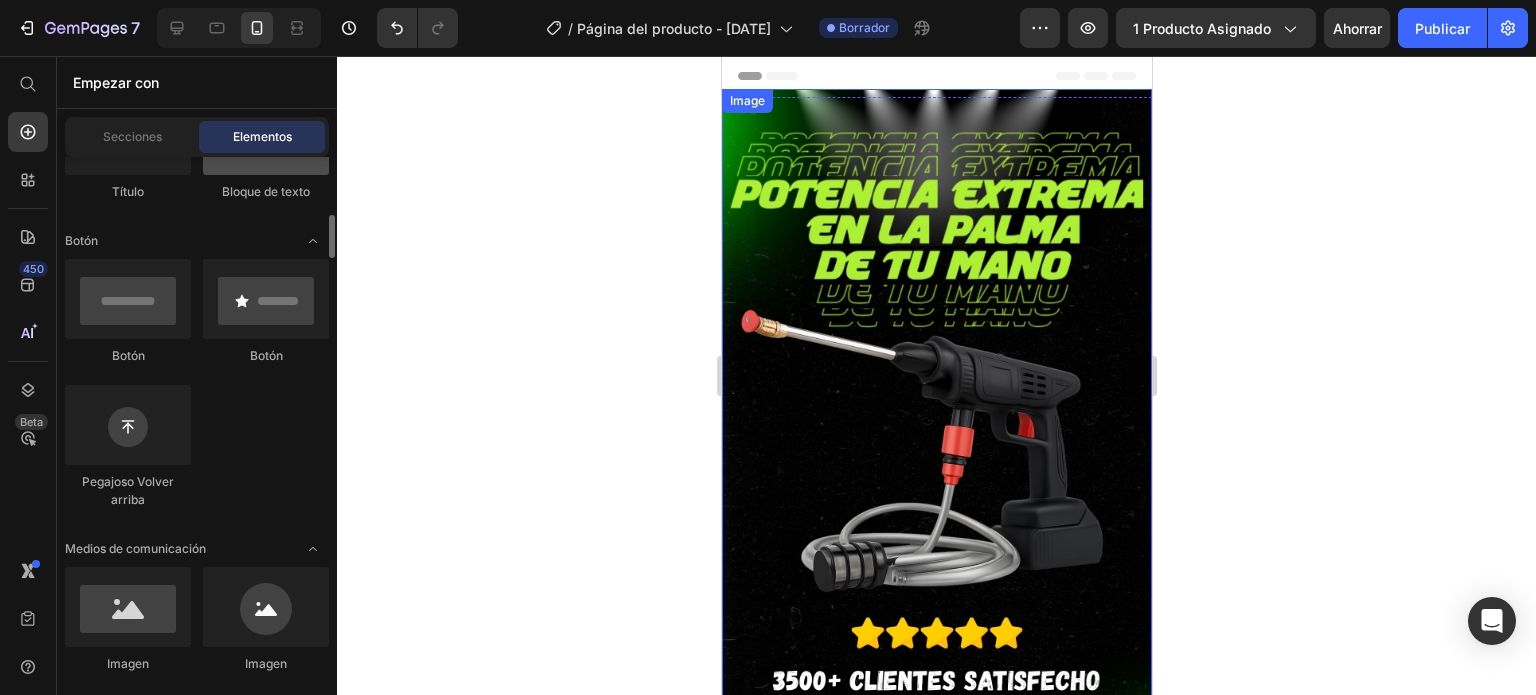 scroll, scrollTop: 424, scrollLeft: 0, axis: vertical 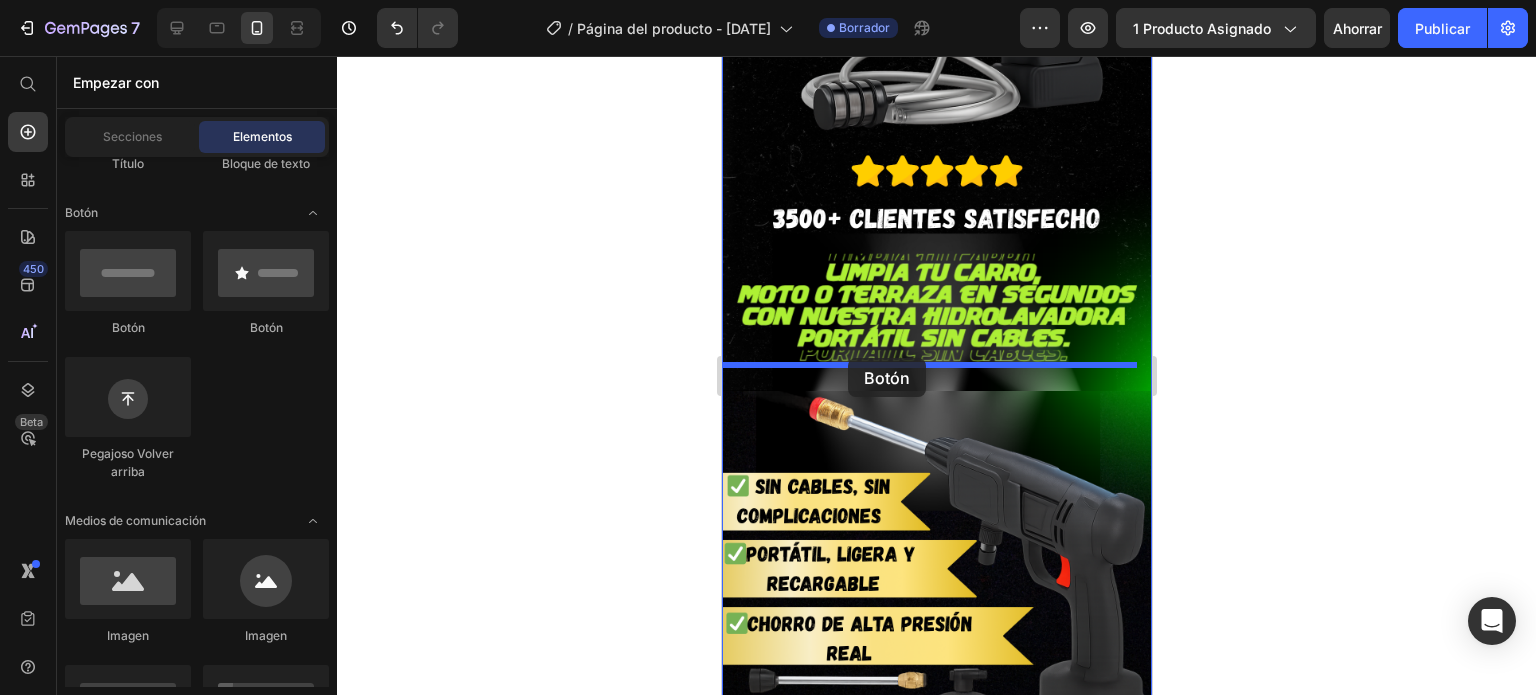 drag, startPoint x: 989, startPoint y: 347, endPoint x: 847, endPoint y: 358, distance: 142.42542 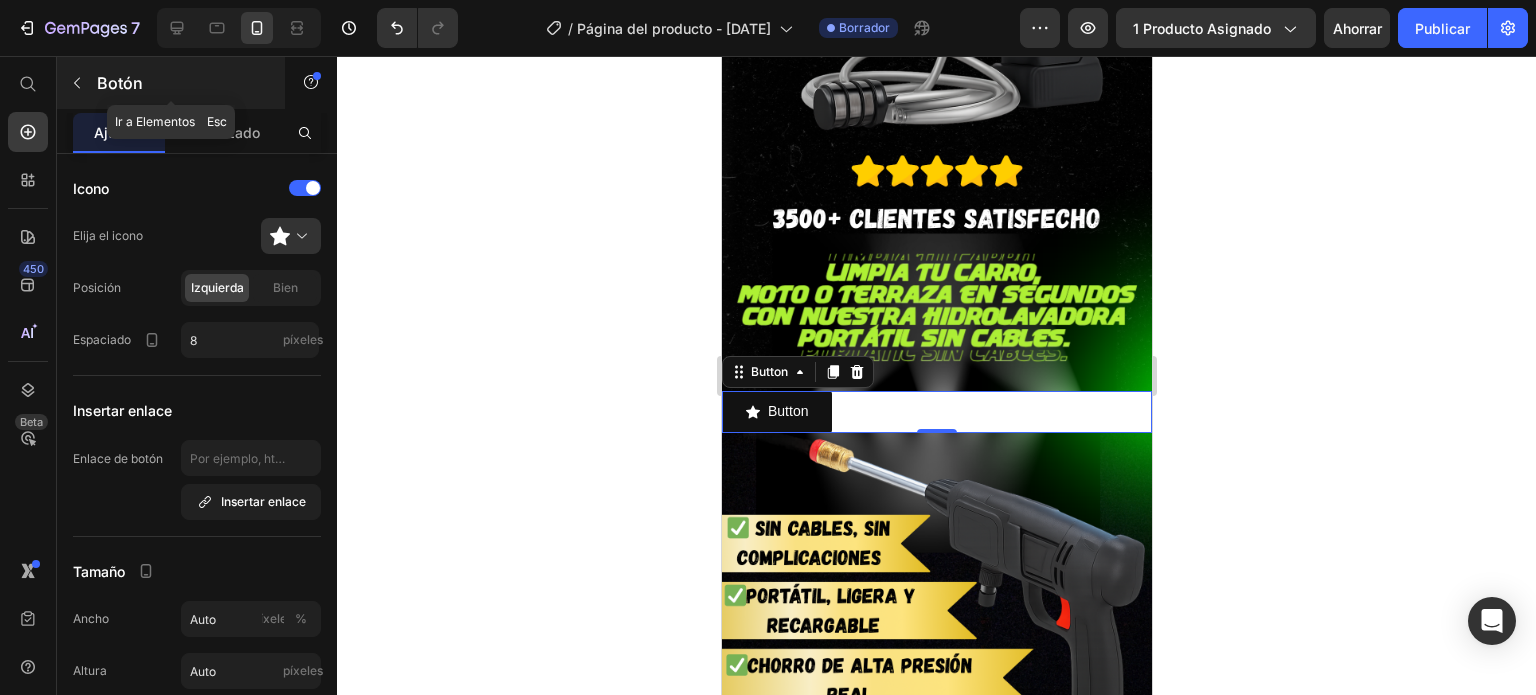 click 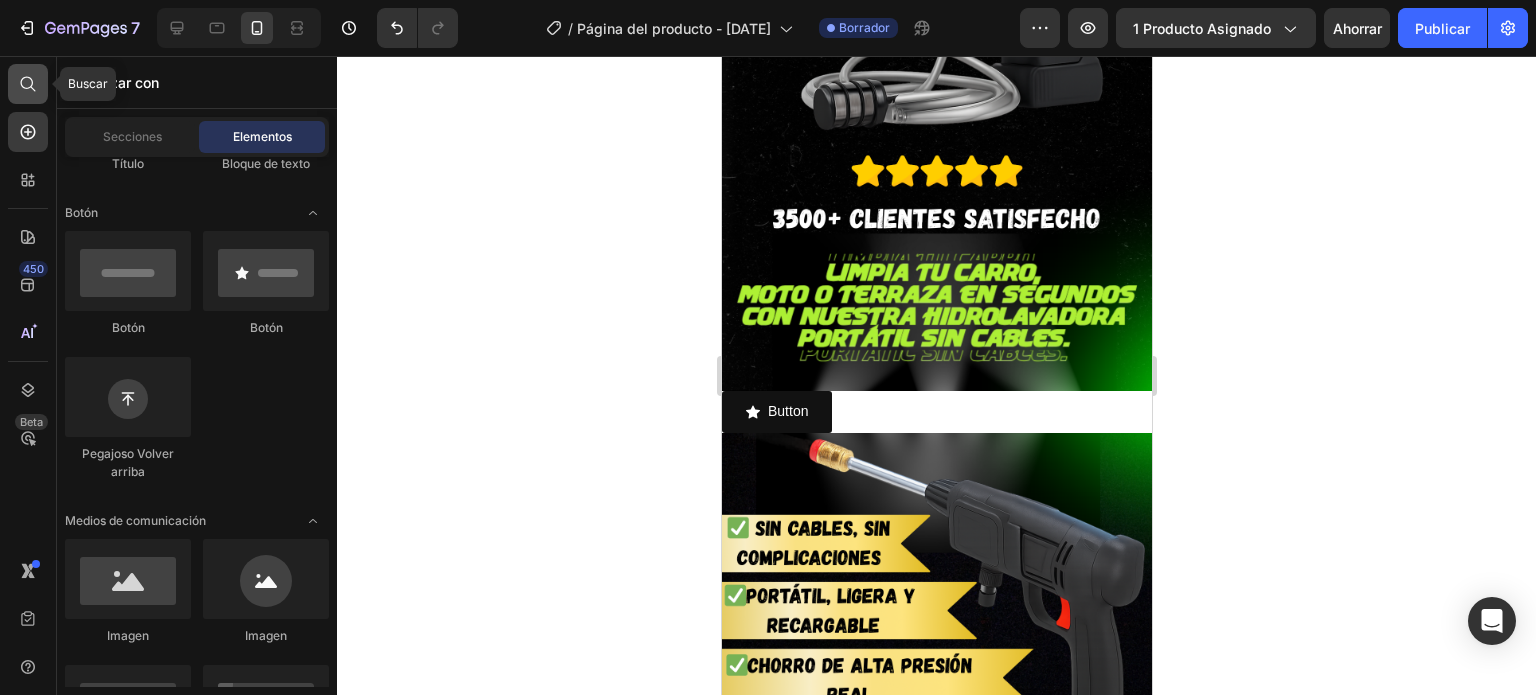 click 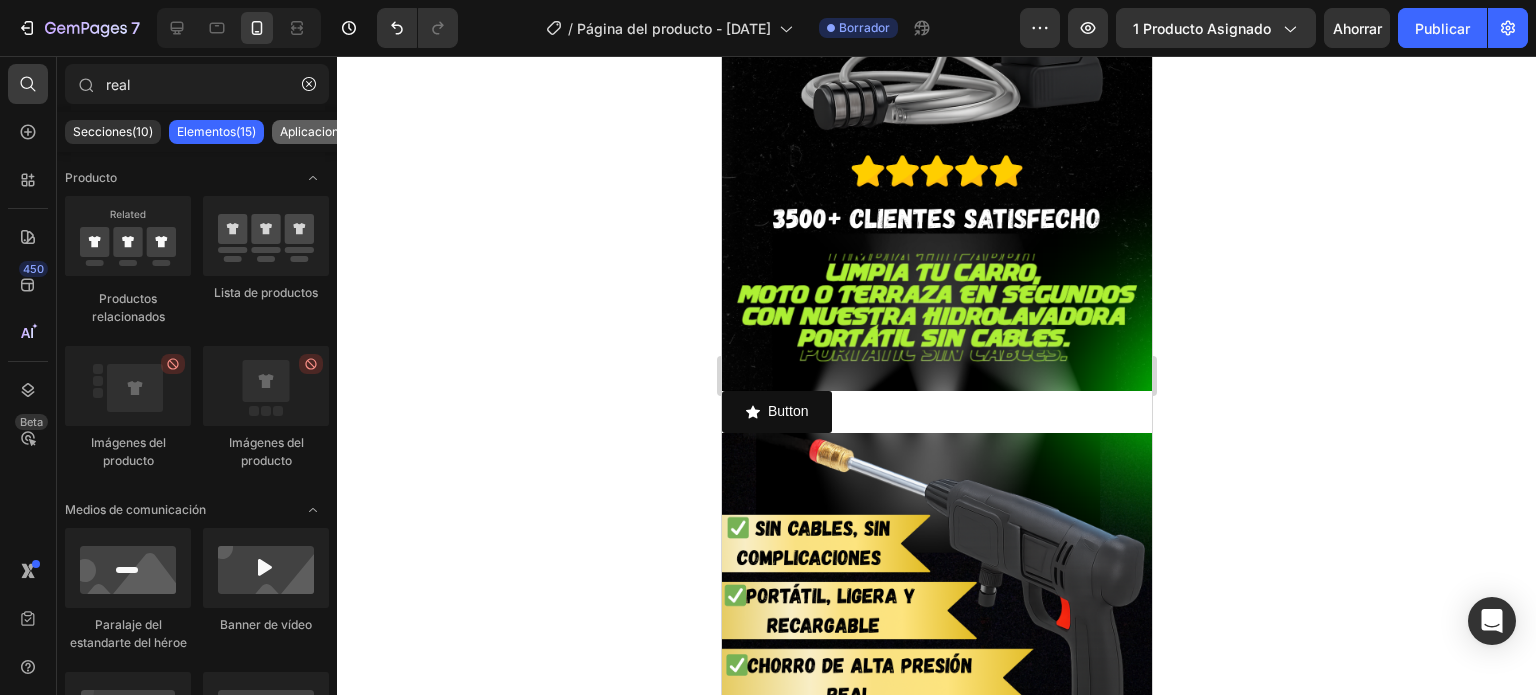 click on "Aplicaciones(7)" at bounding box center (323, 131) 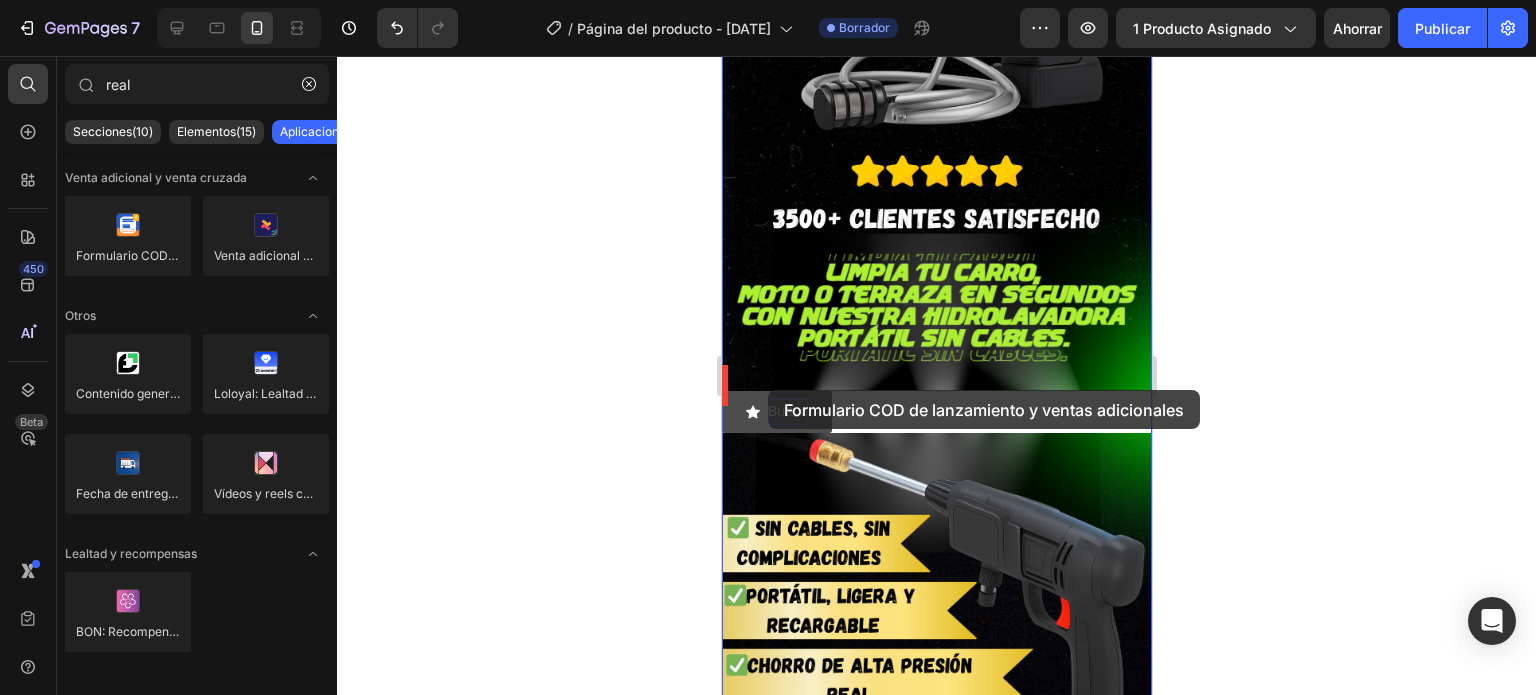 drag, startPoint x: 877, startPoint y: 291, endPoint x: 768, endPoint y: 391, distance: 147.92227 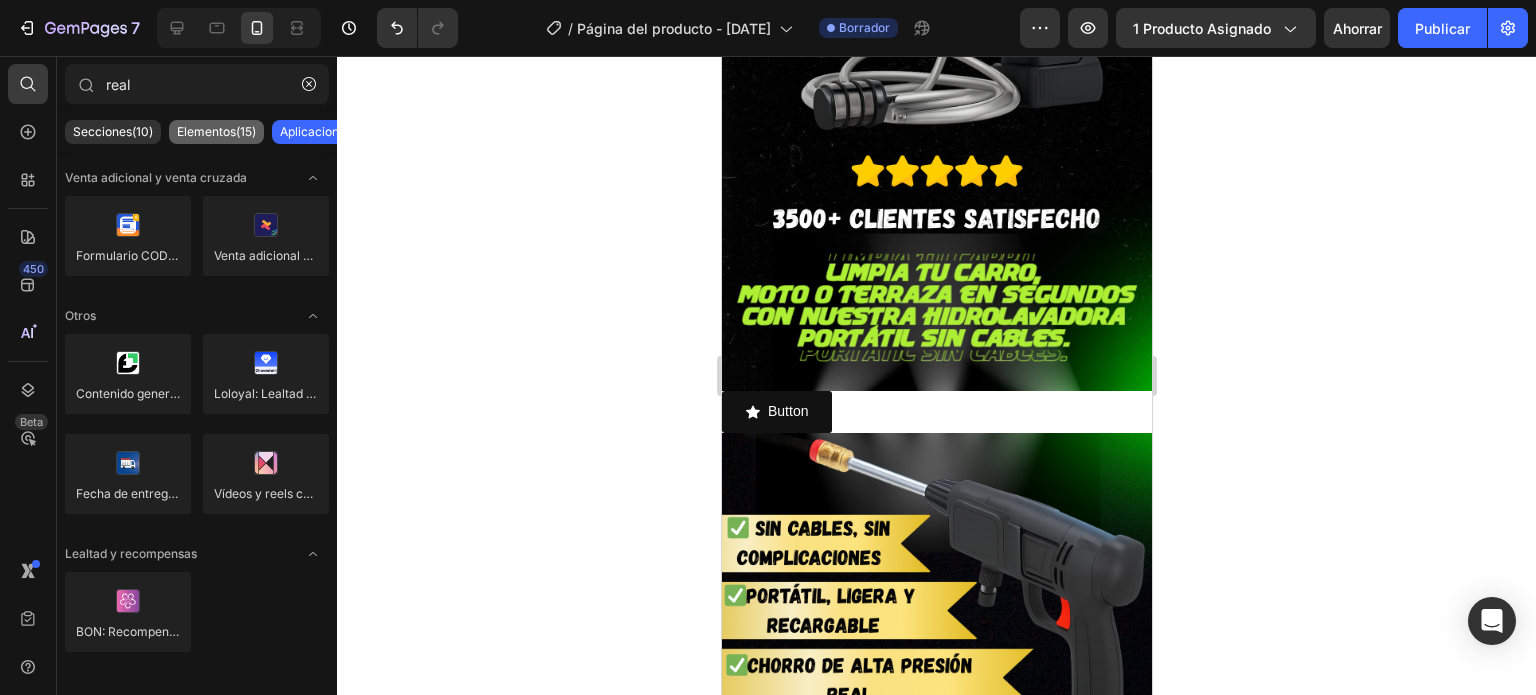 click on "Elementos(15)" at bounding box center [216, 131] 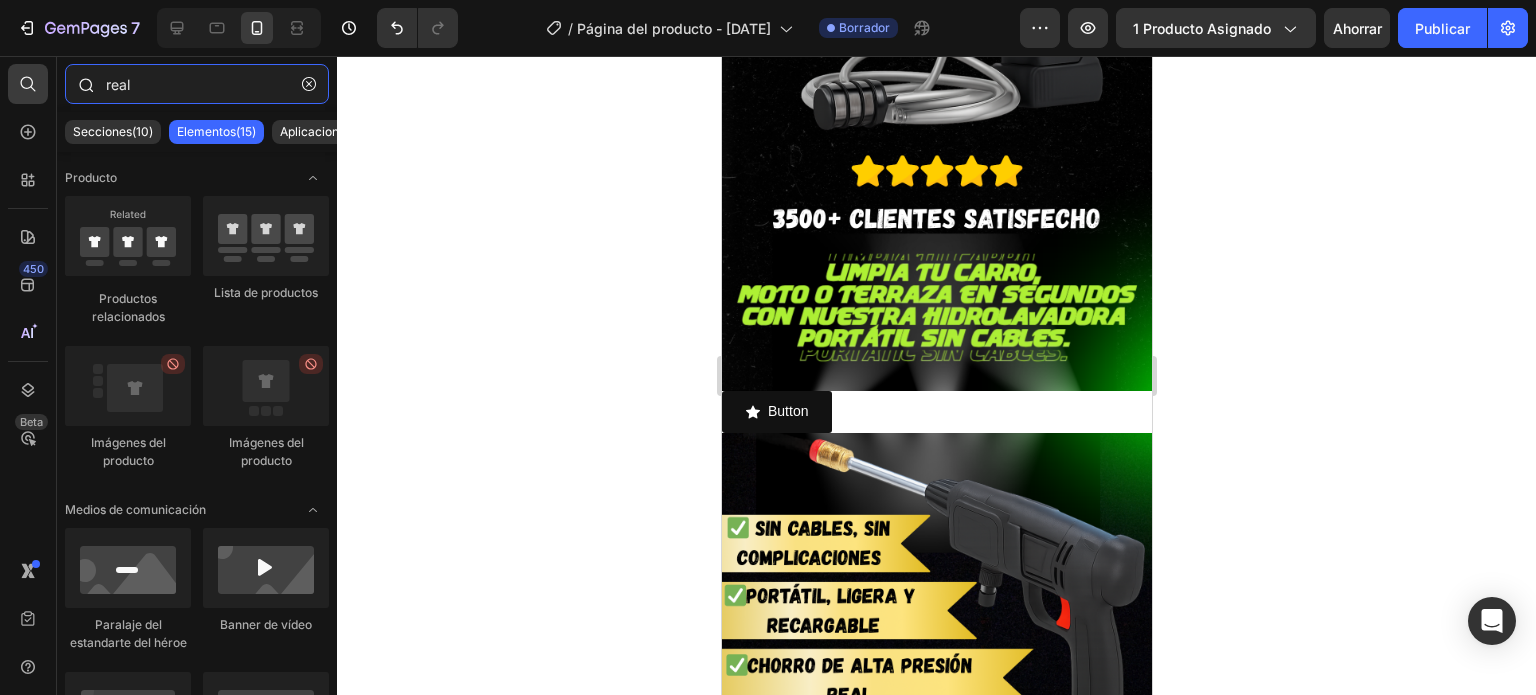 click on "real" at bounding box center [197, 84] 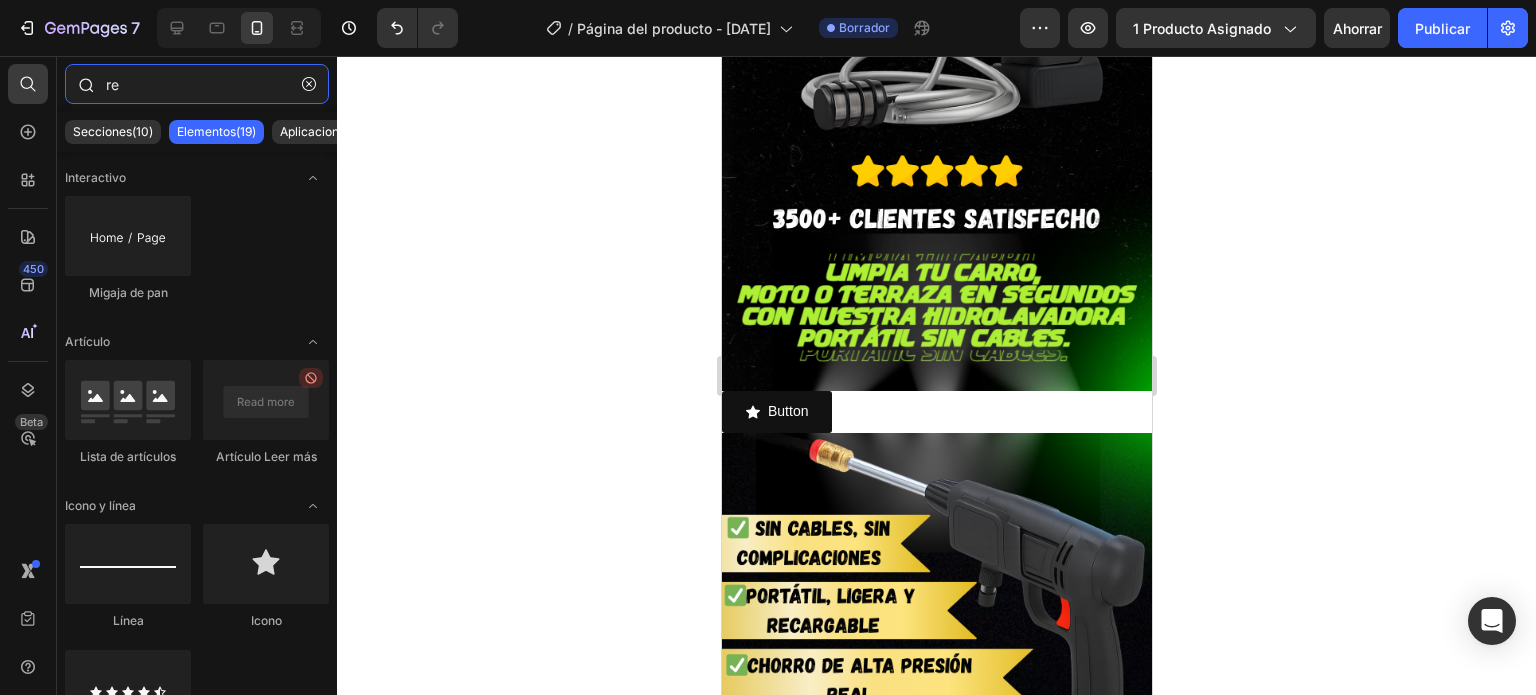 type on "r" 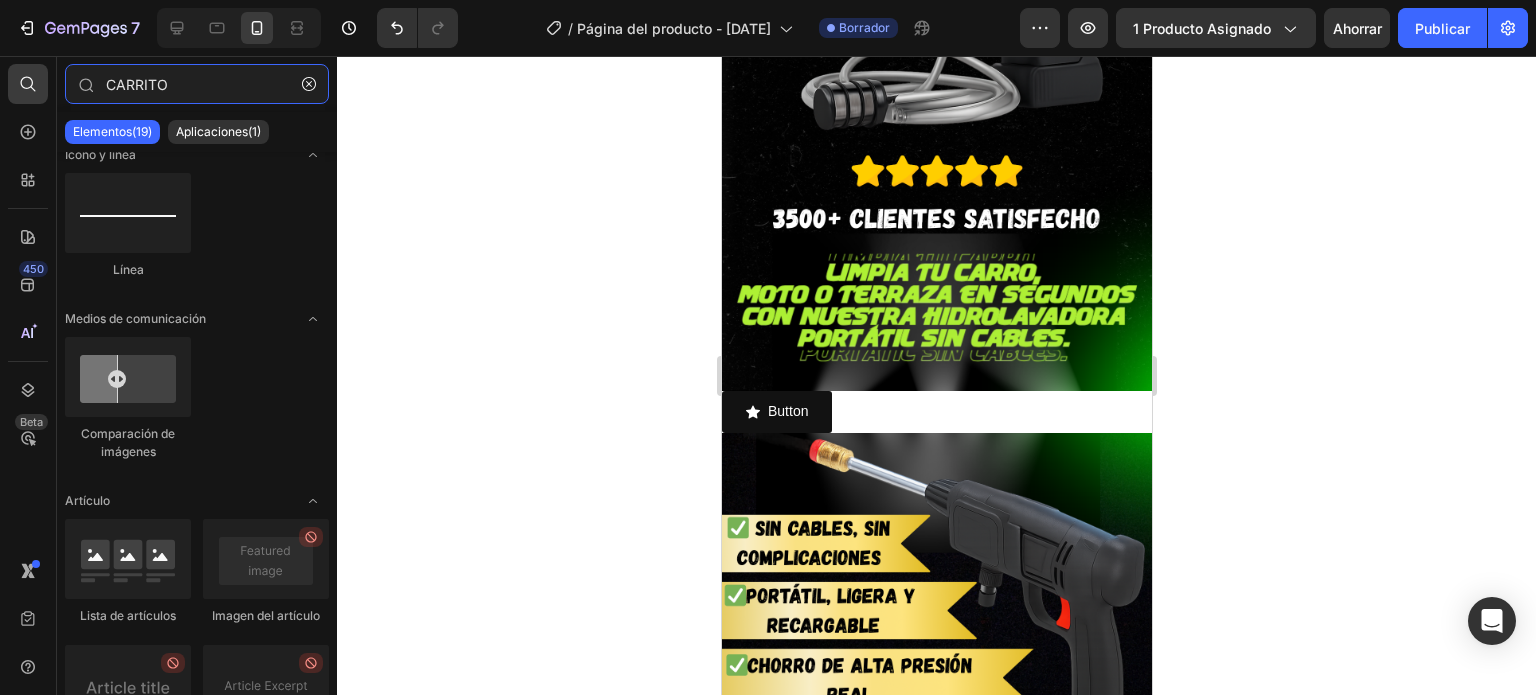 scroll, scrollTop: 0, scrollLeft: 0, axis: both 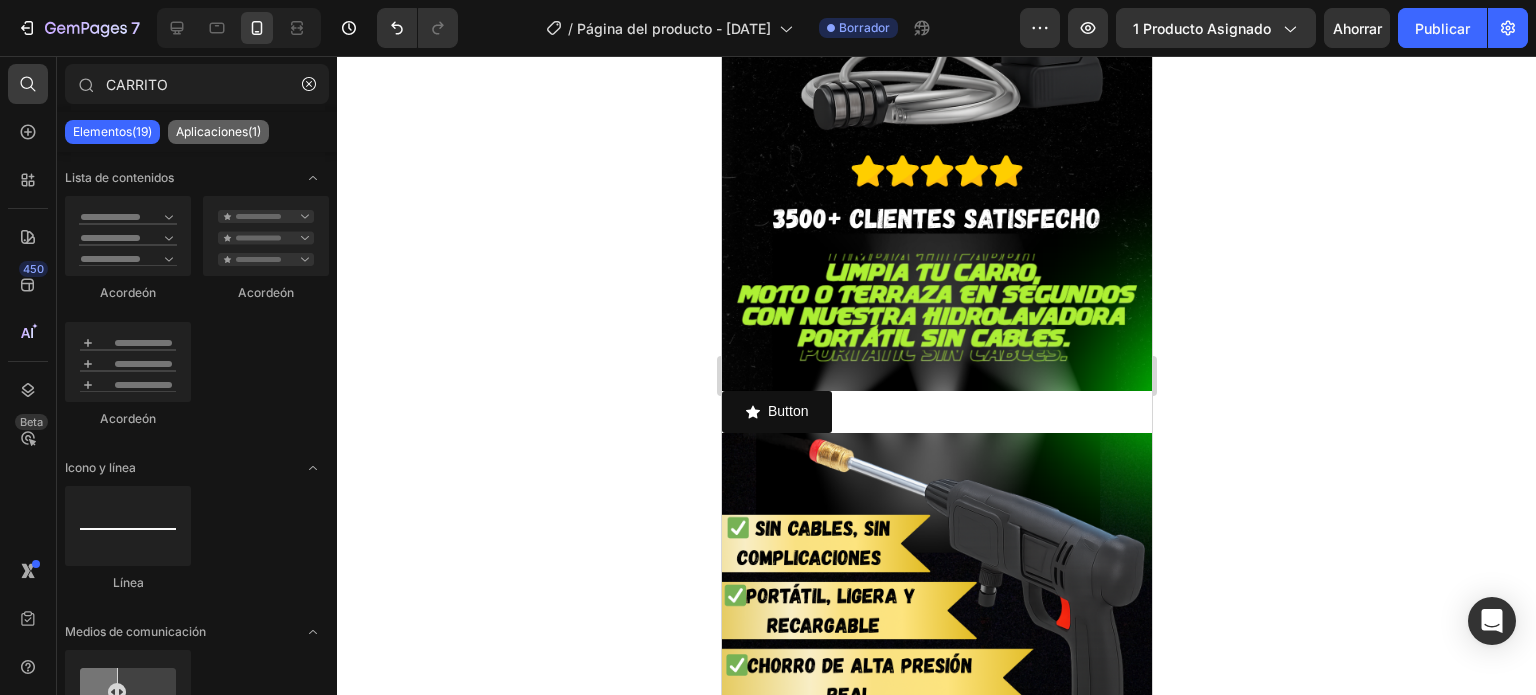 click on "Aplicaciones(1)" at bounding box center [218, 131] 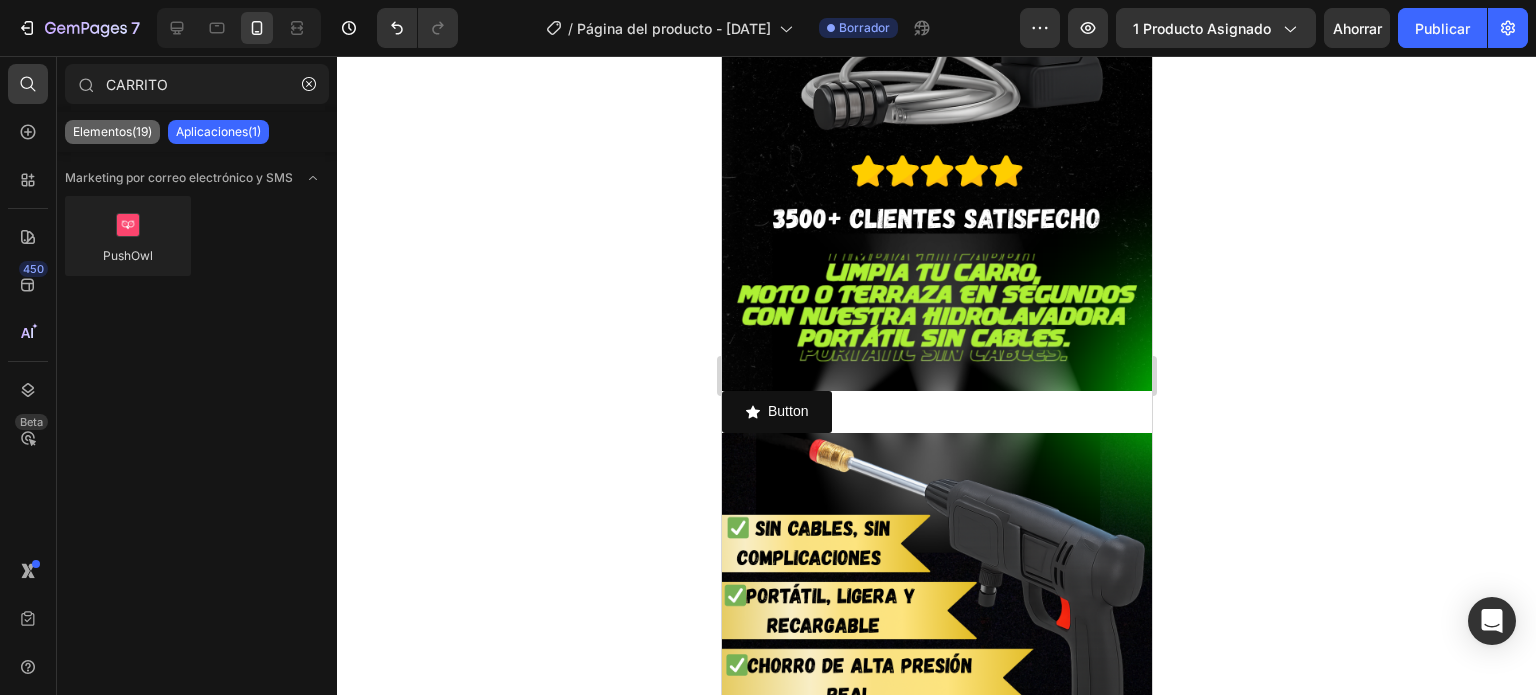 click on "Elementos(19)" at bounding box center (112, 131) 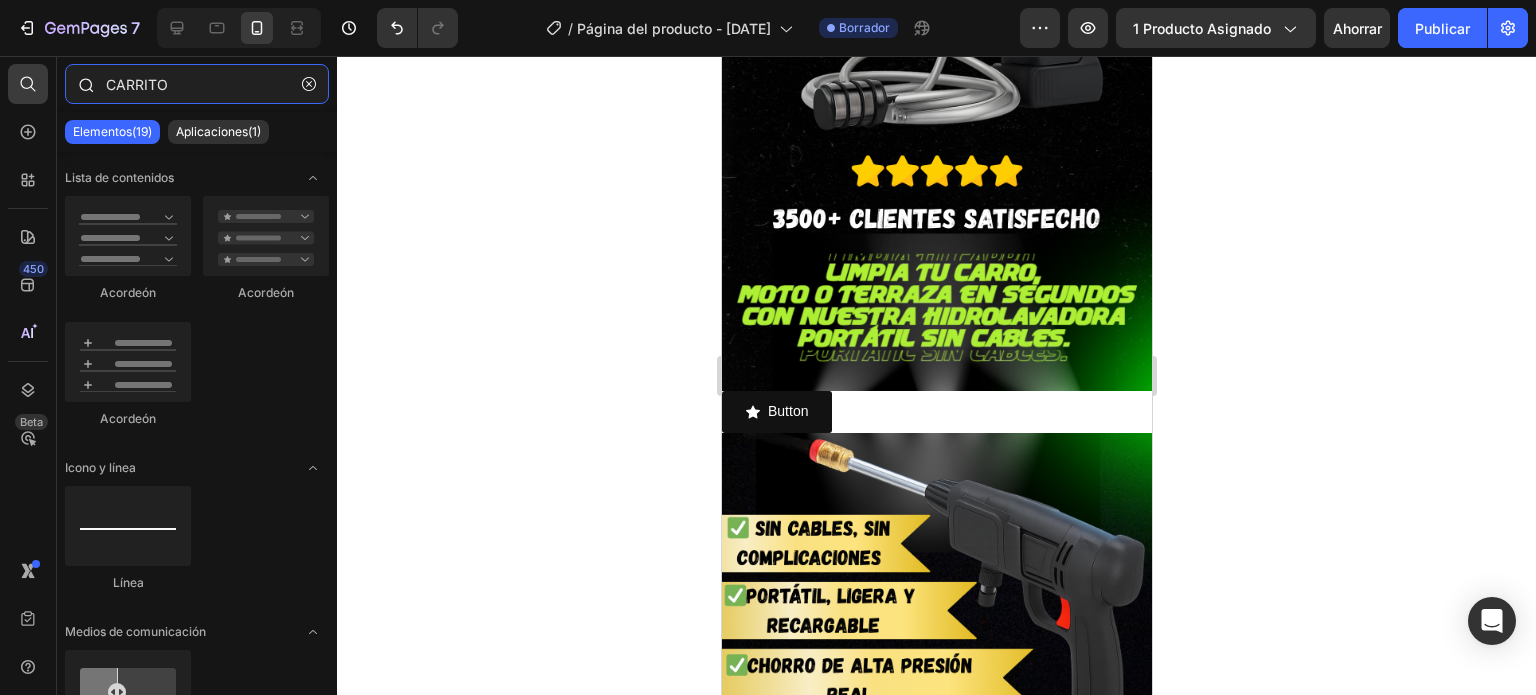 click on "CARRITO" at bounding box center (197, 84) 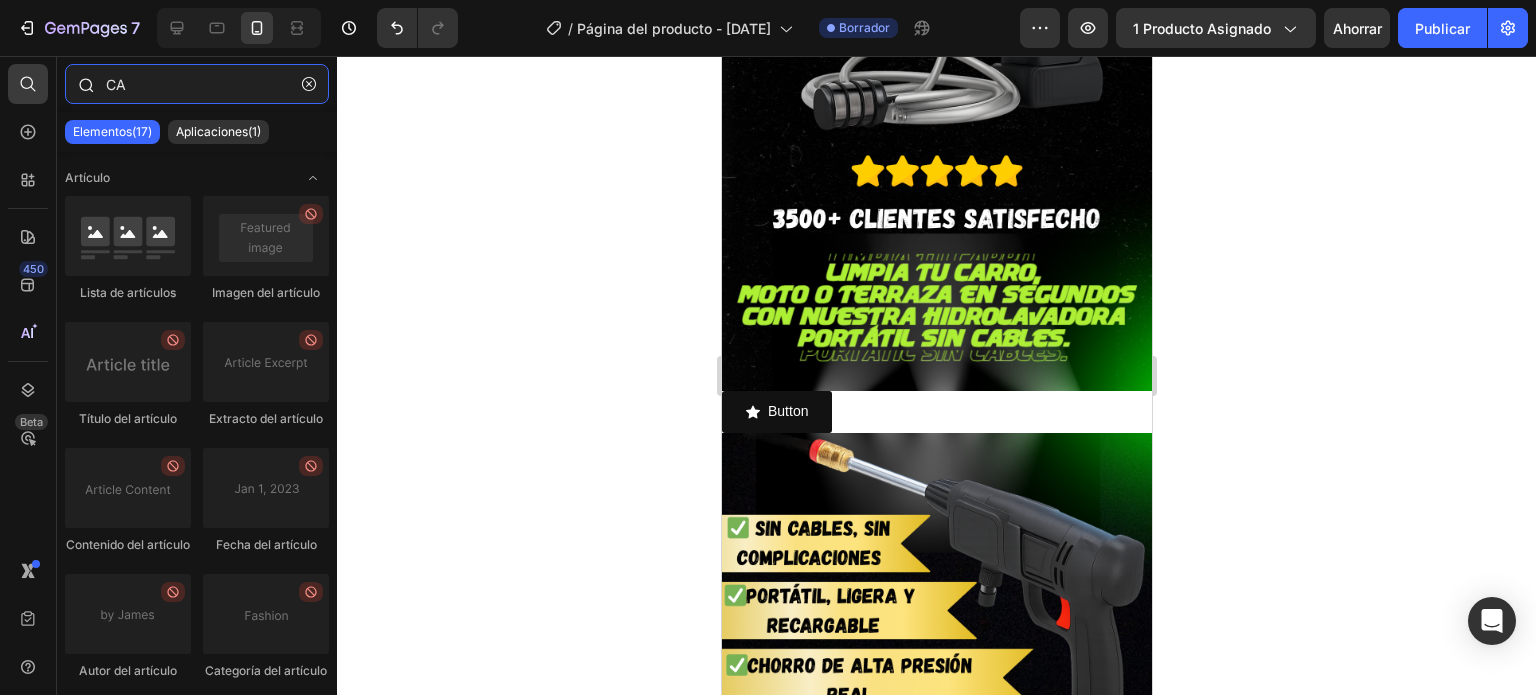 type on "C" 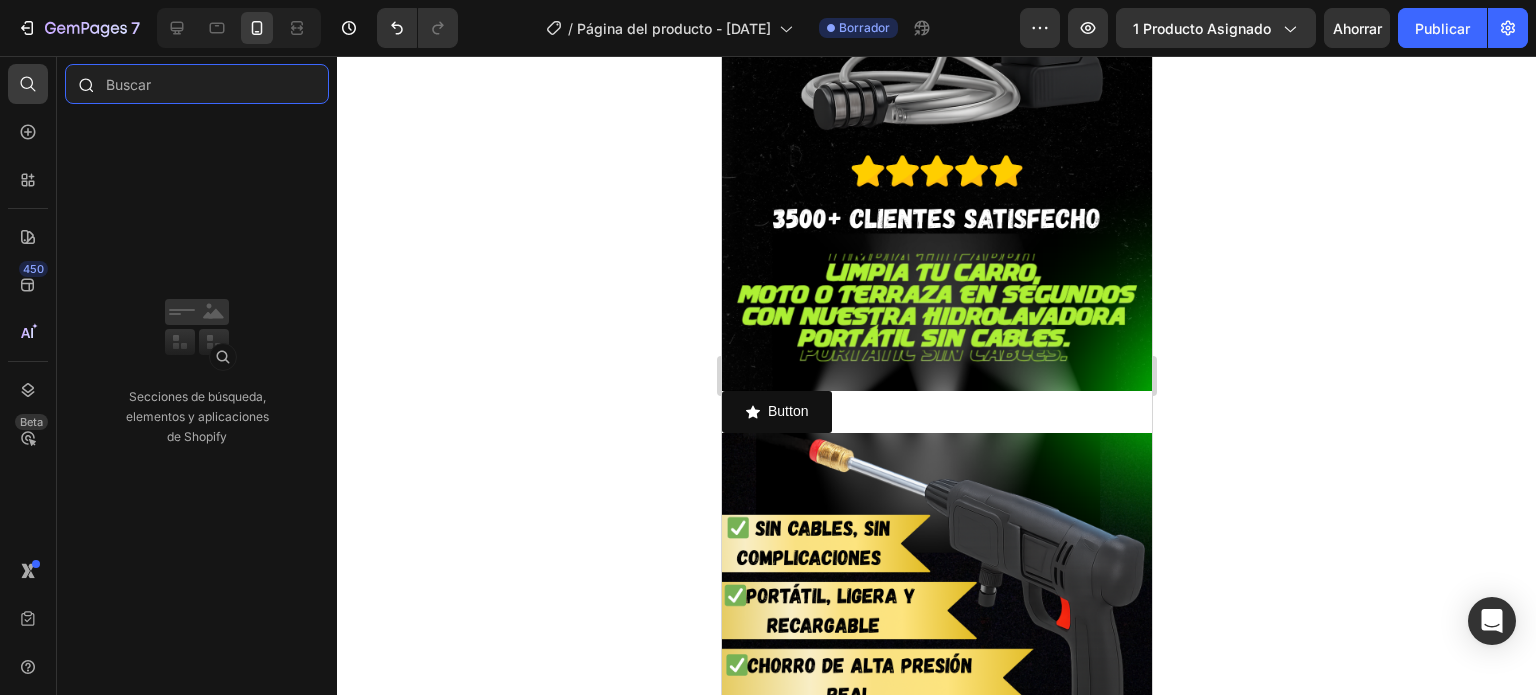 click at bounding box center (197, 84) 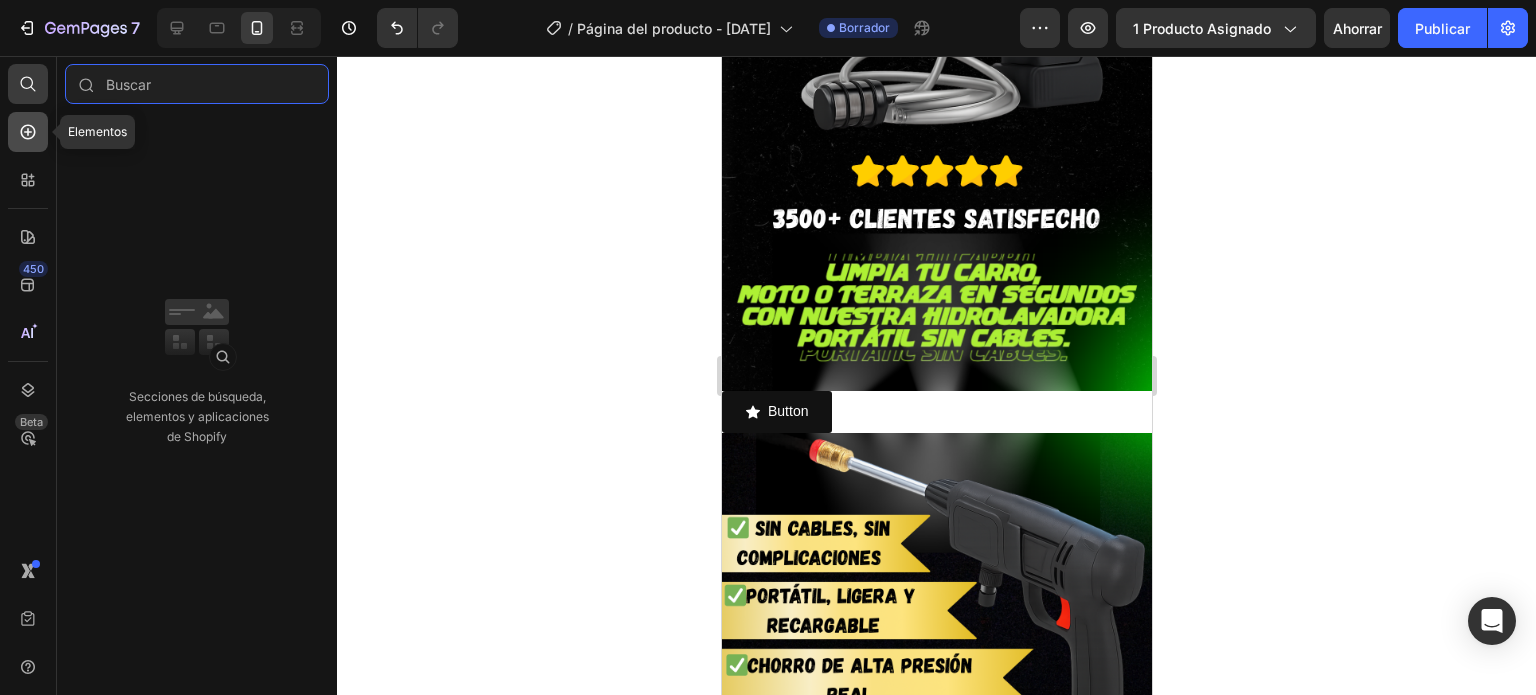 type 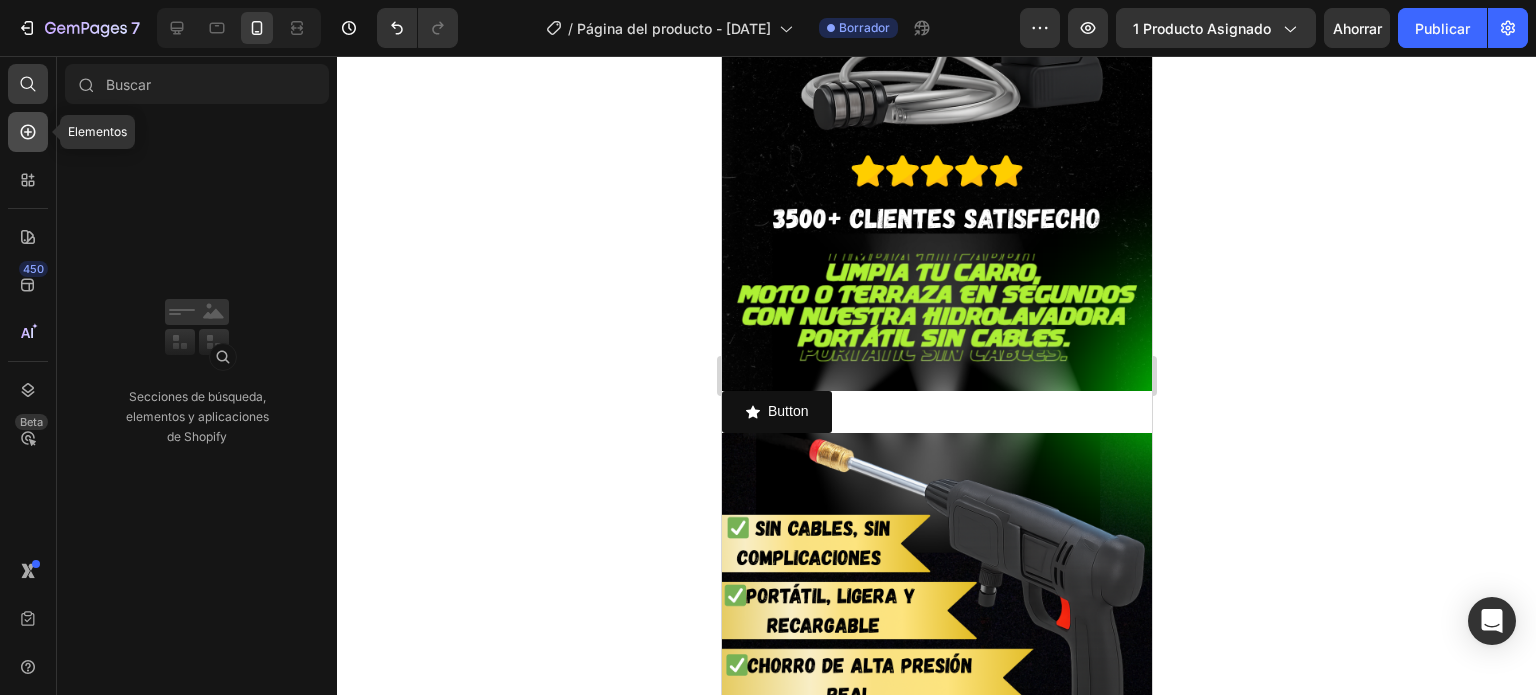click 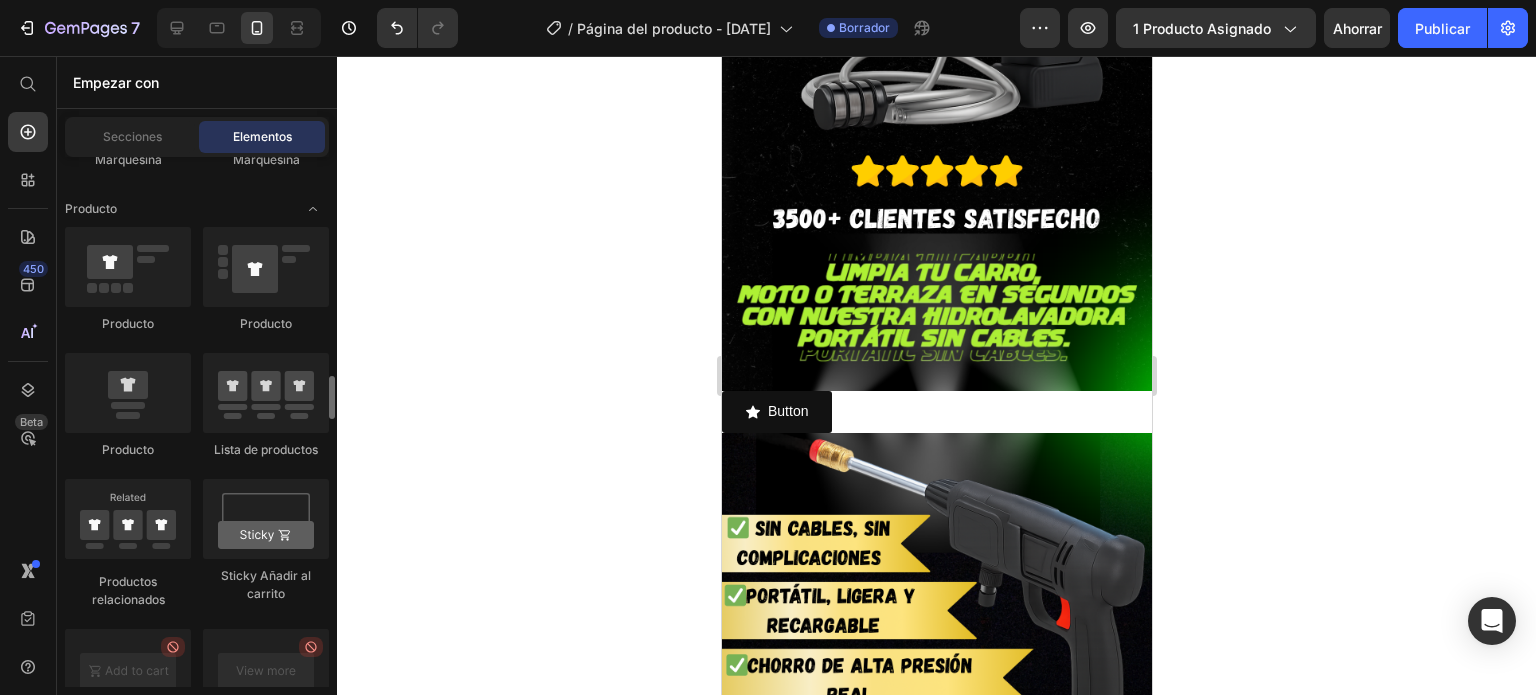 scroll, scrollTop: 2700, scrollLeft: 0, axis: vertical 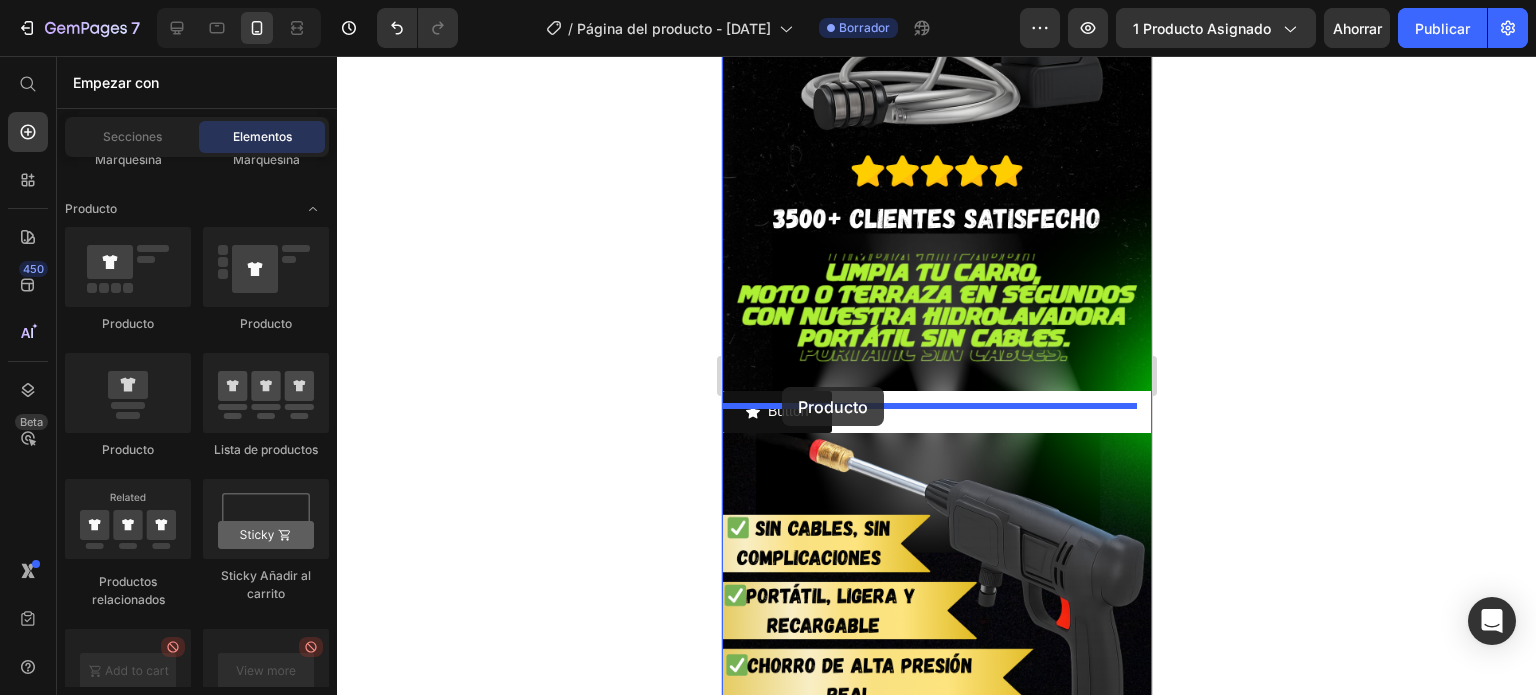 drag, startPoint x: 887, startPoint y: 451, endPoint x: 781, endPoint y: 386, distance: 124.34227 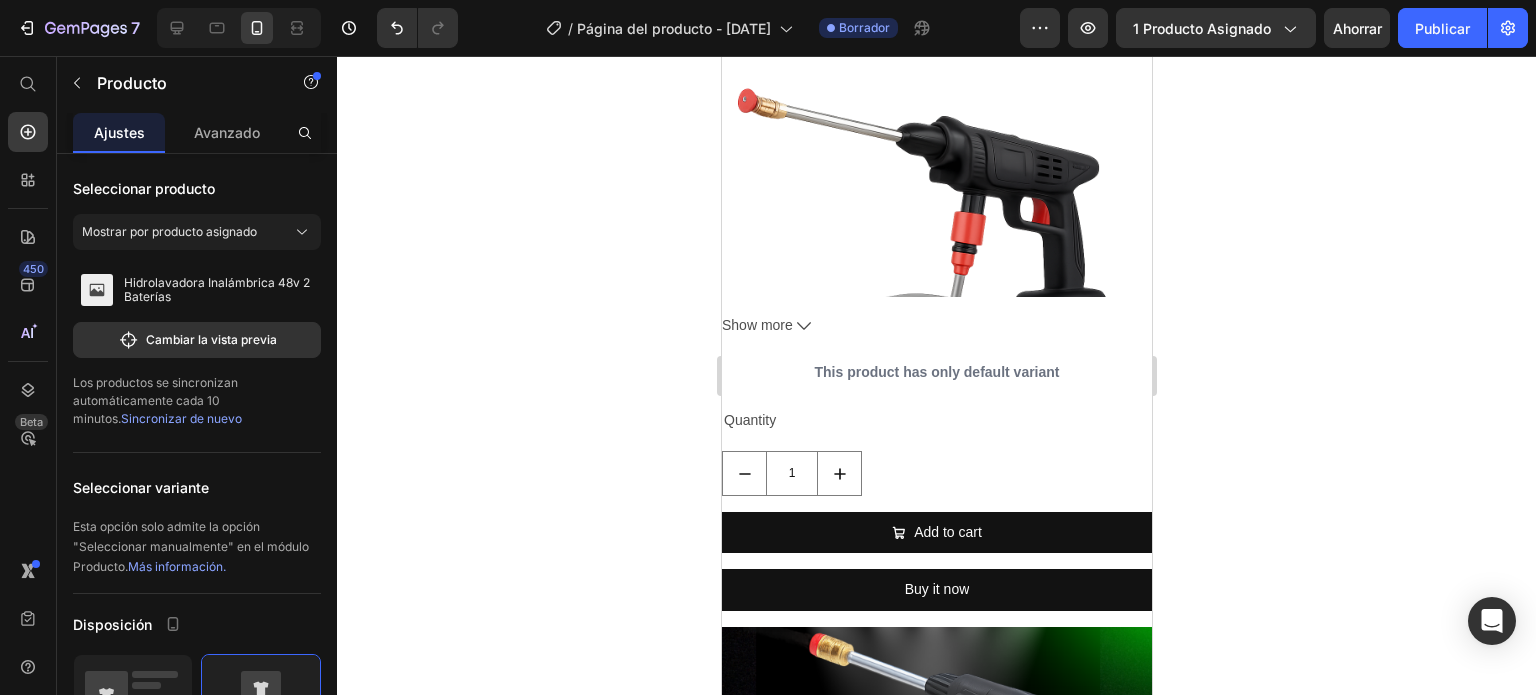 scroll, scrollTop: 1482, scrollLeft: 0, axis: vertical 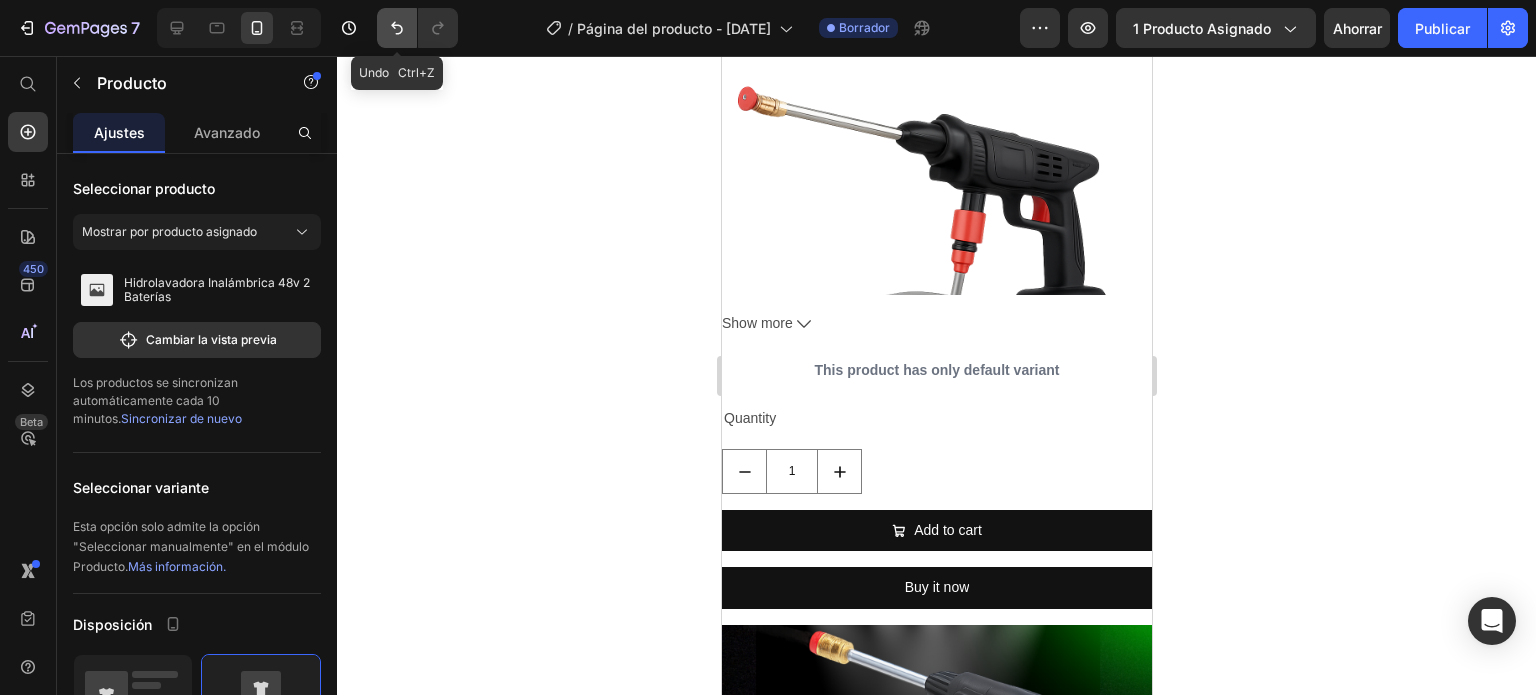 click 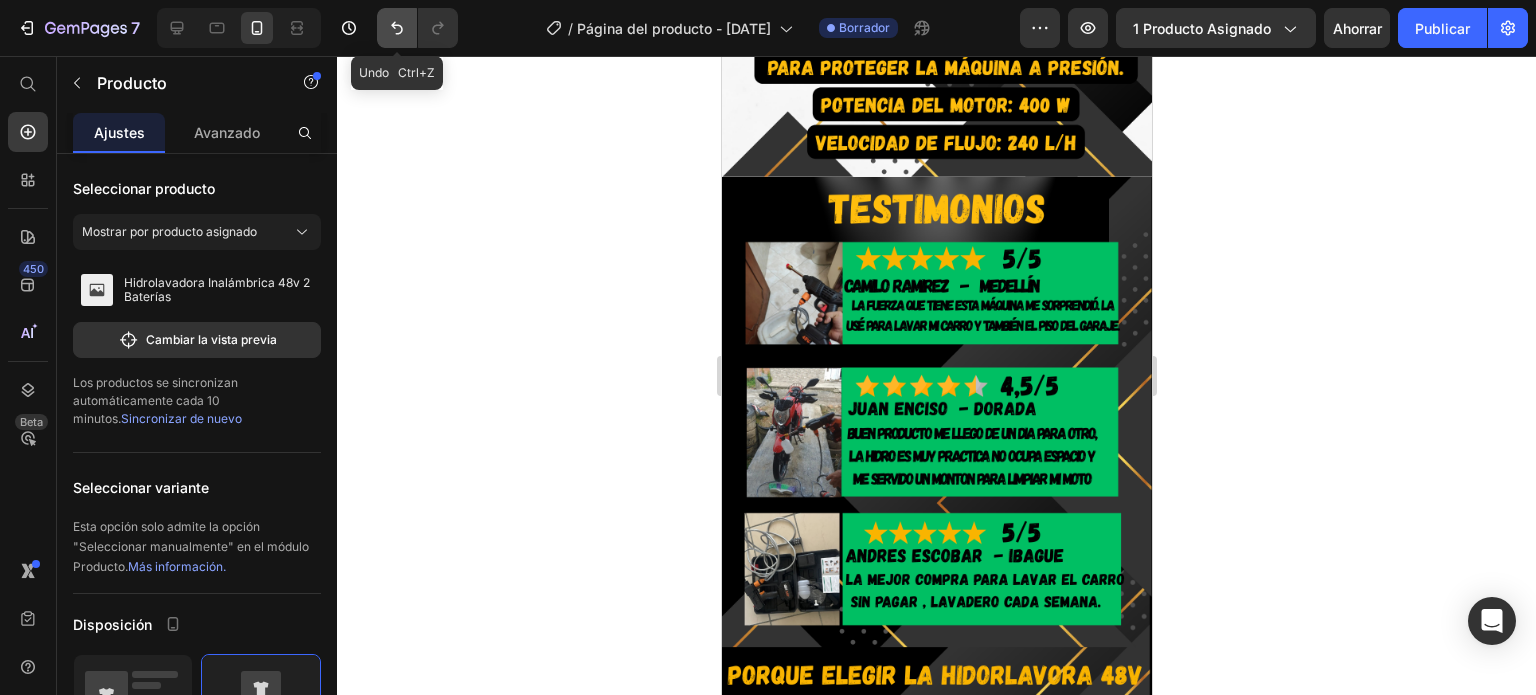 scroll, scrollTop: 284, scrollLeft: 0, axis: vertical 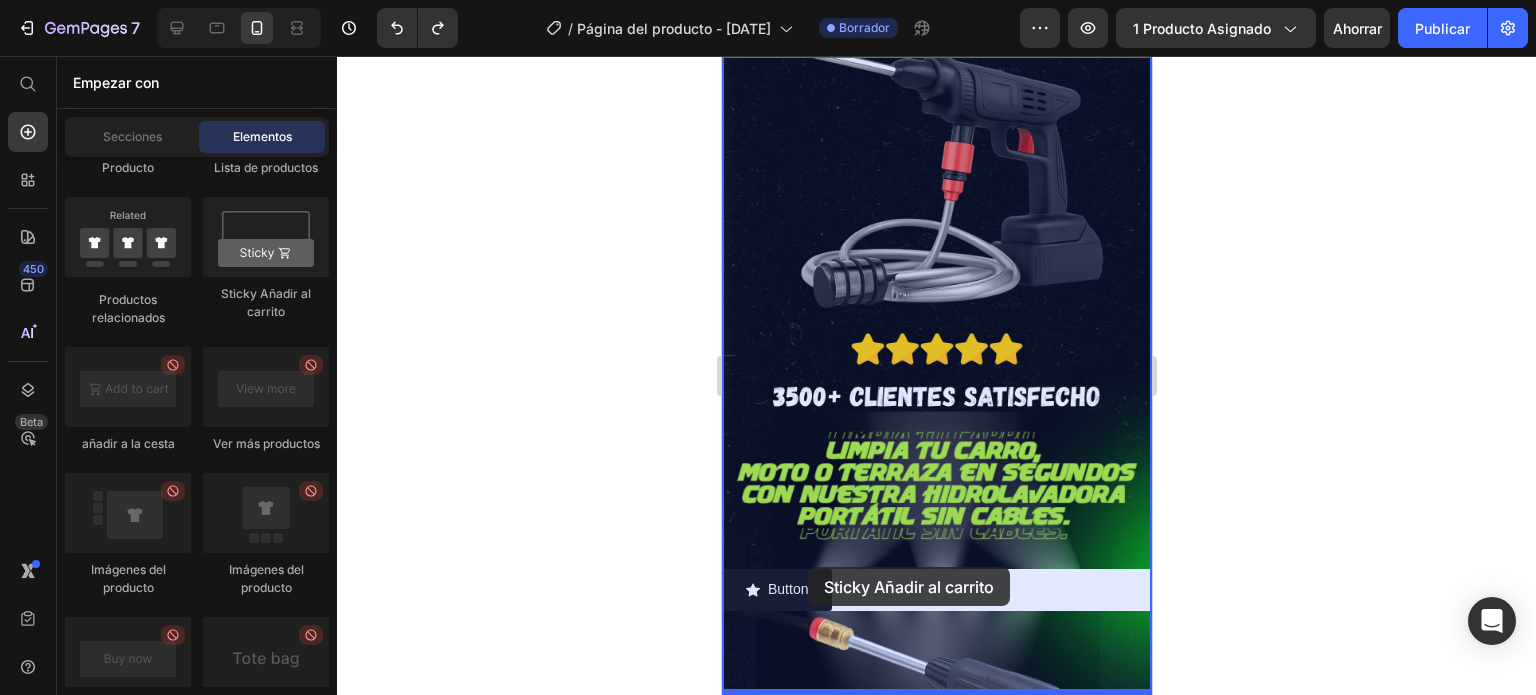 drag, startPoint x: 991, startPoint y: 344, endPoint x: 807, endPoint y: 568, distance: 289.88272 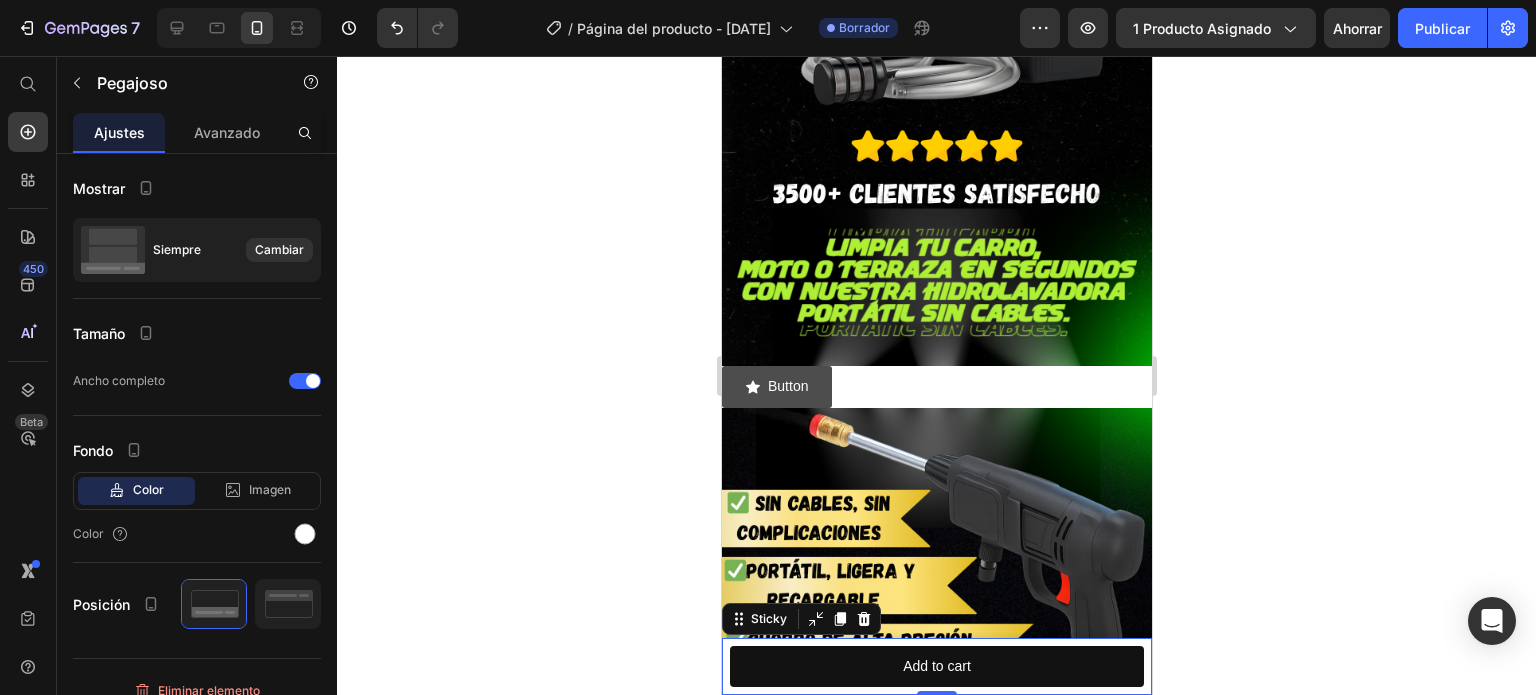 scroll, scrollTop: 484, scrollLeft: 0, axis: vertical 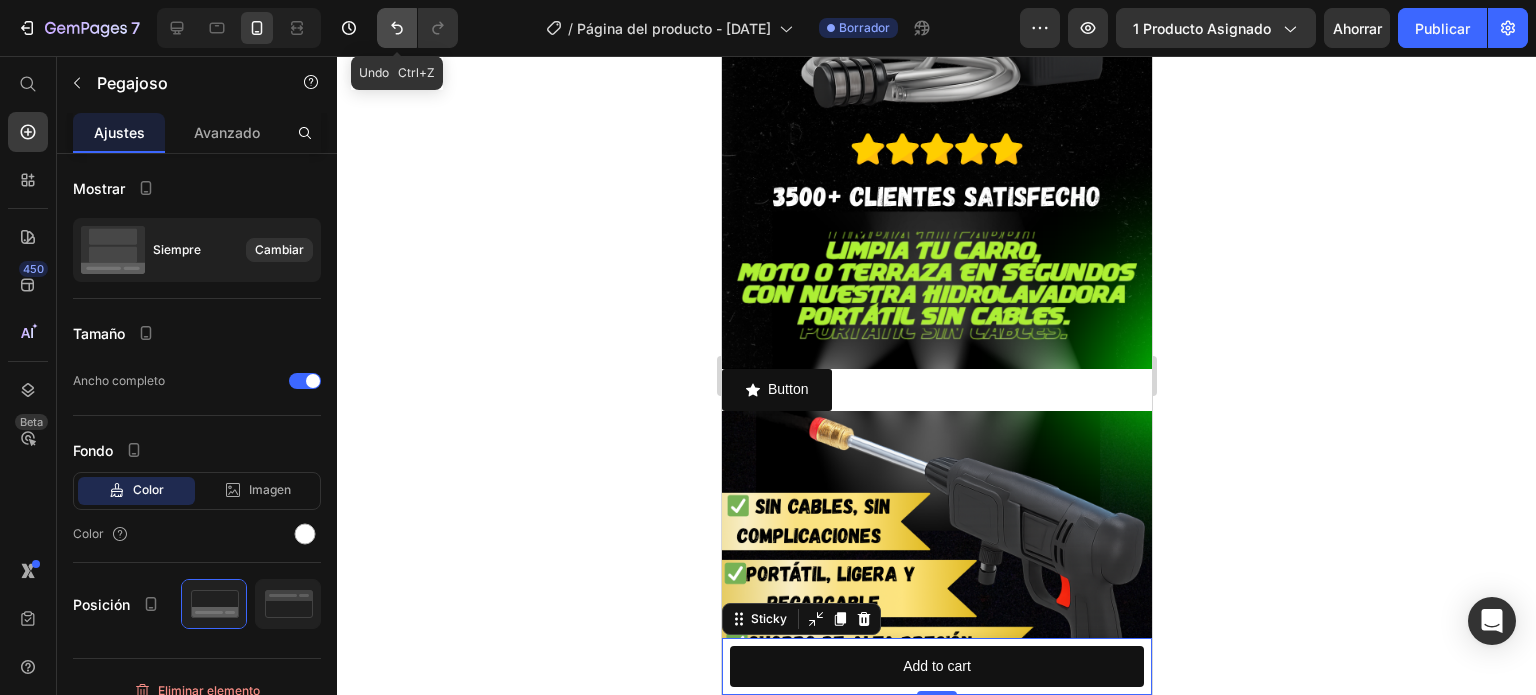 click 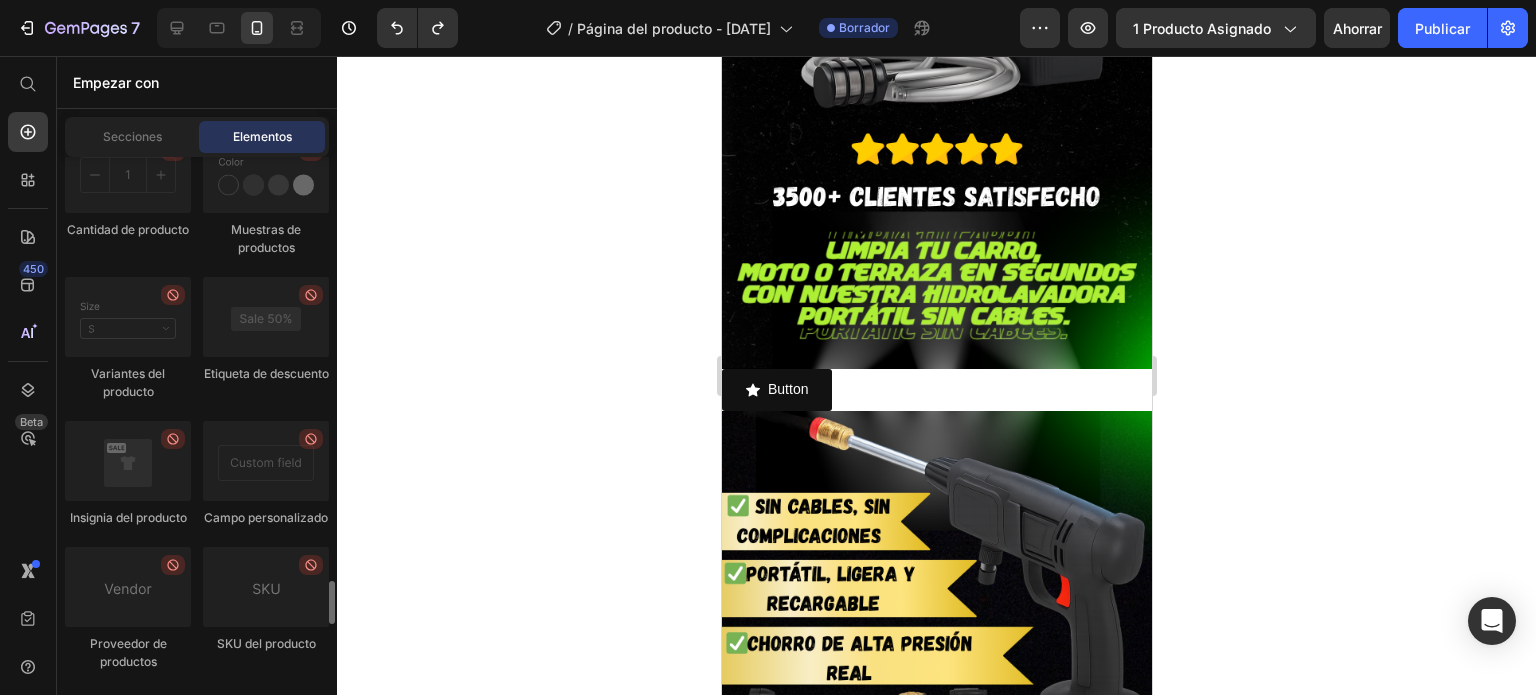 scroll, scrollTop: 3984, scrollLeft: 0, axis: vertical 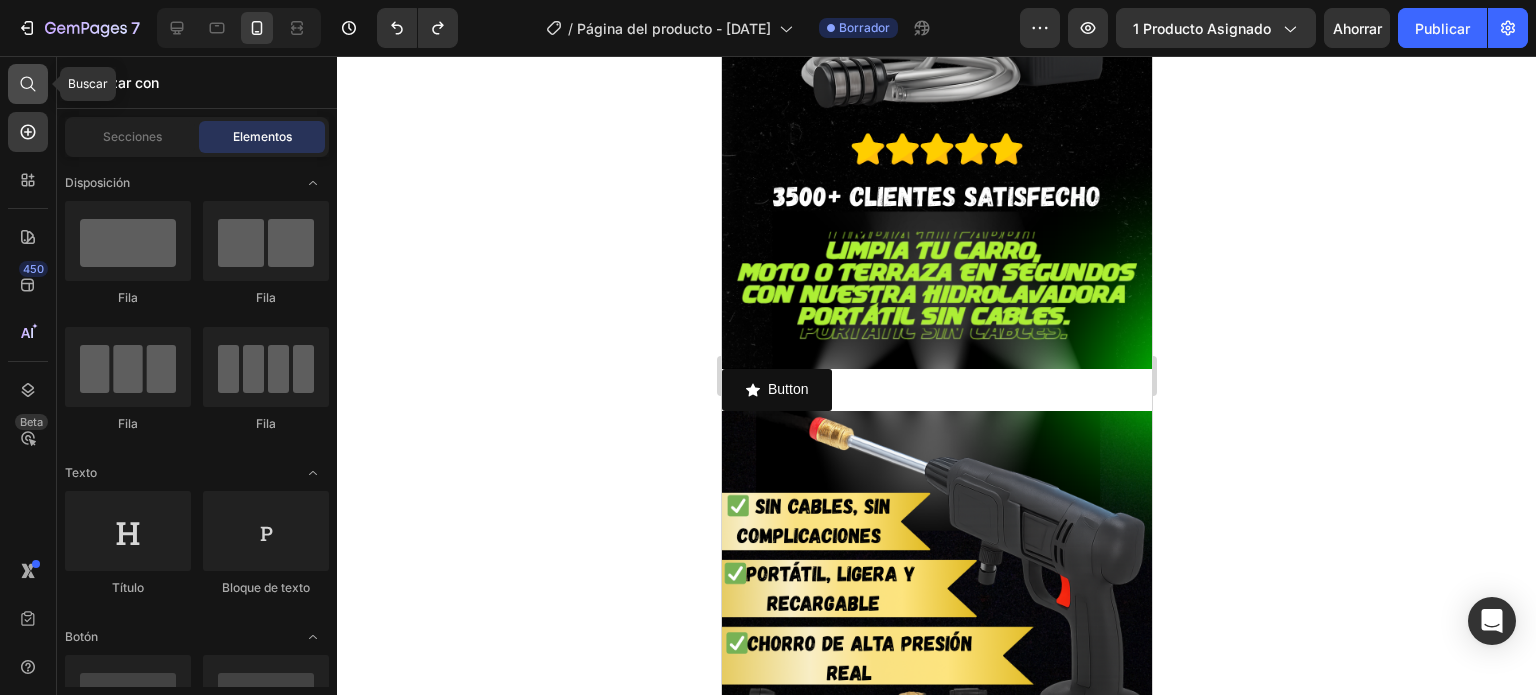 click 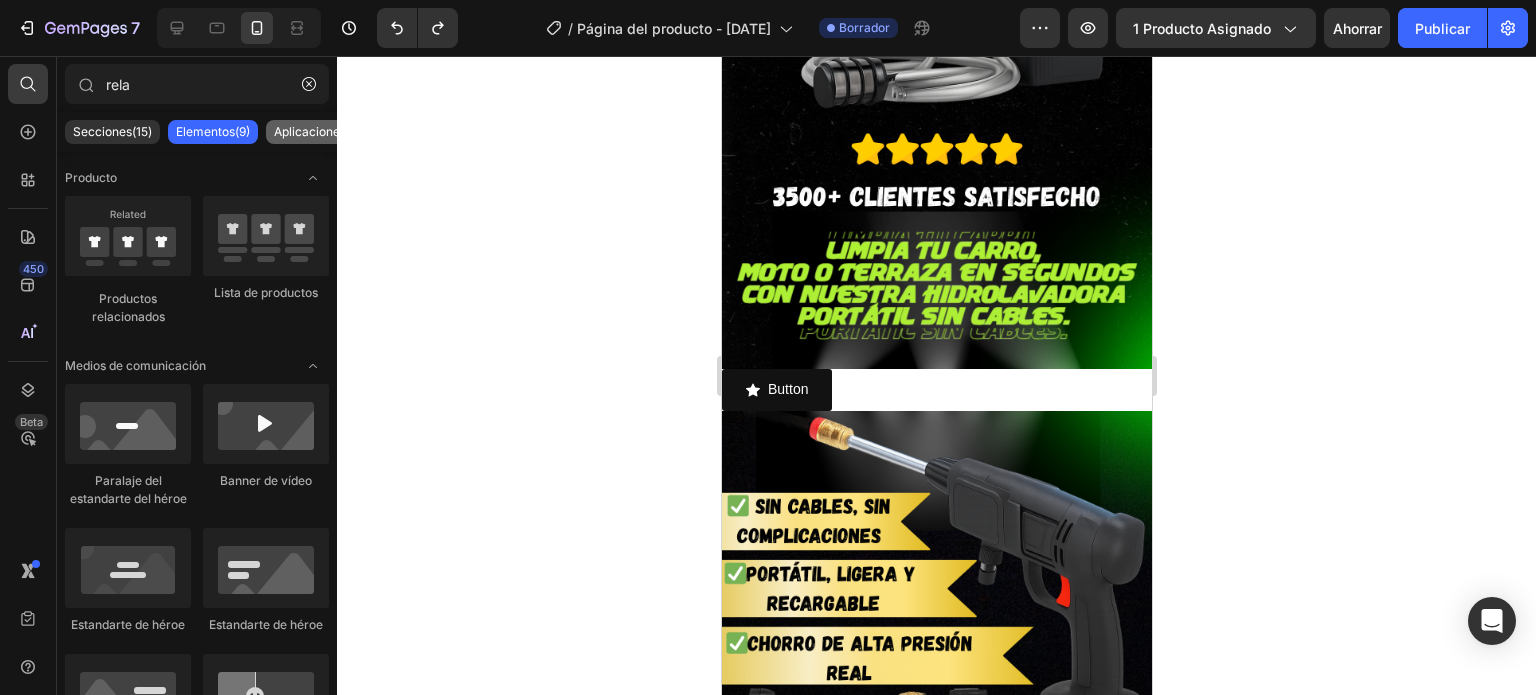 type on "rela" 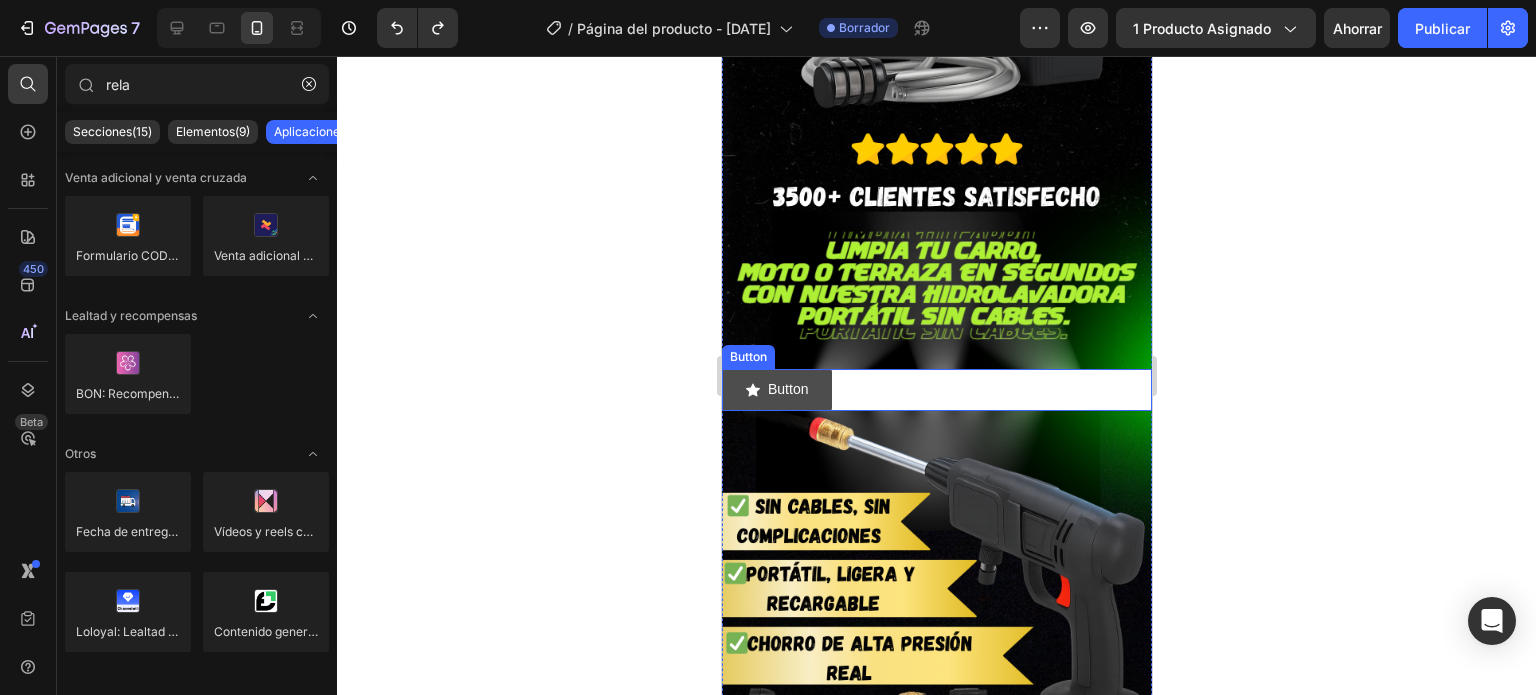 click on "Button" at bounding box center [776, 389] 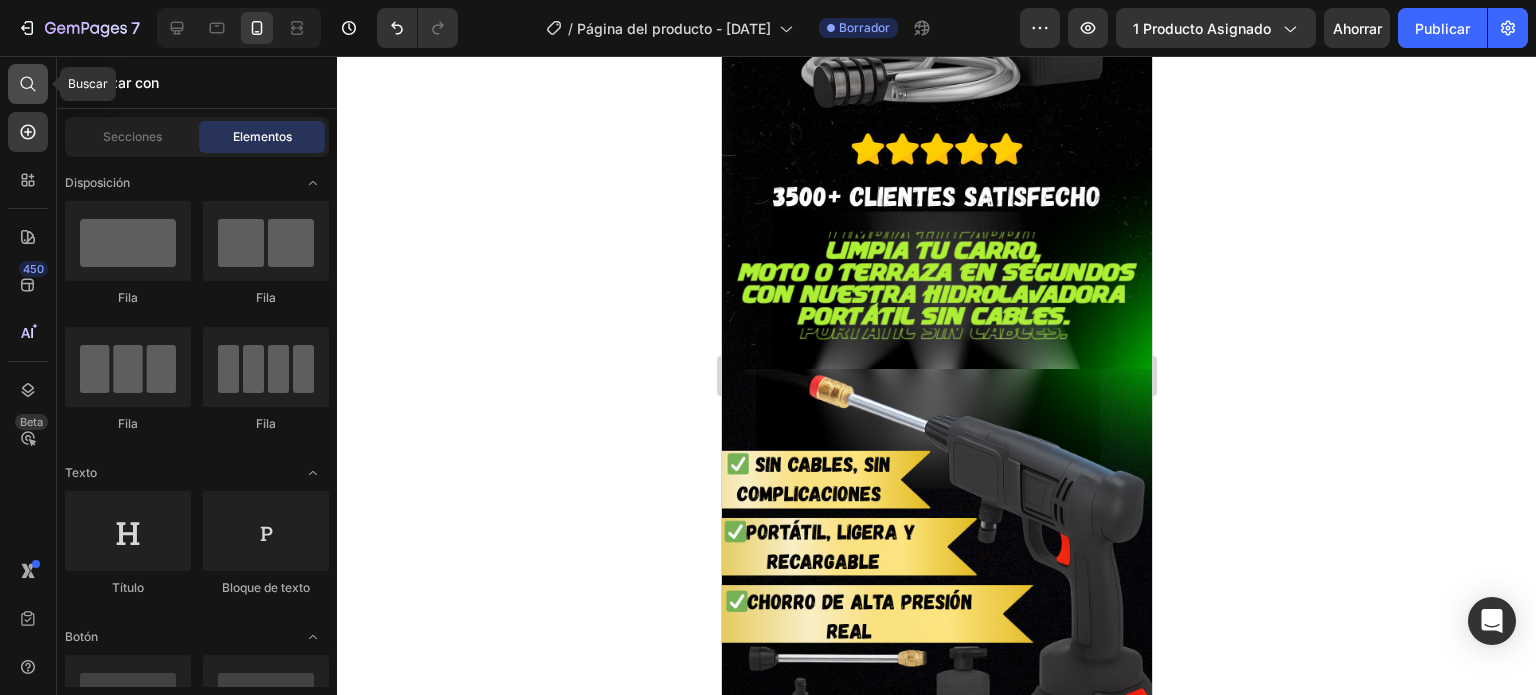 click 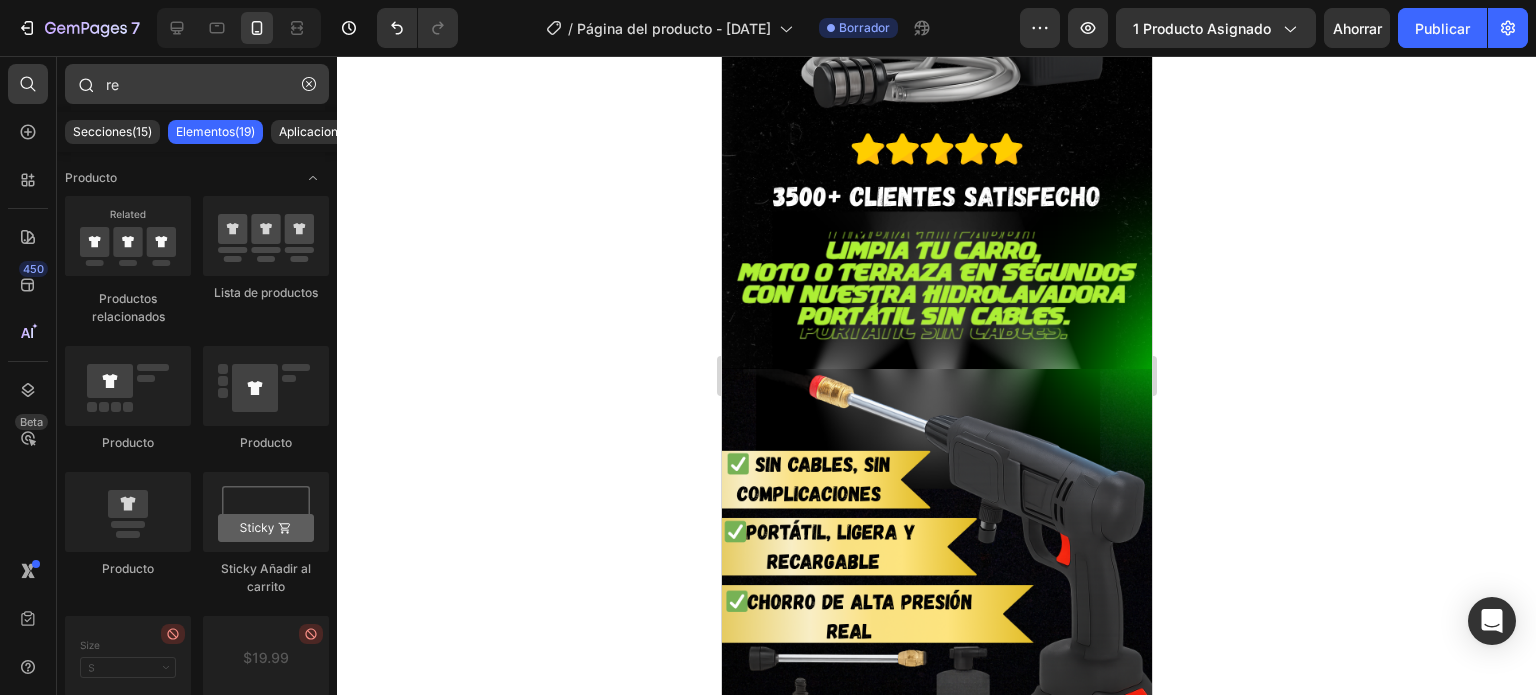 type on "r" 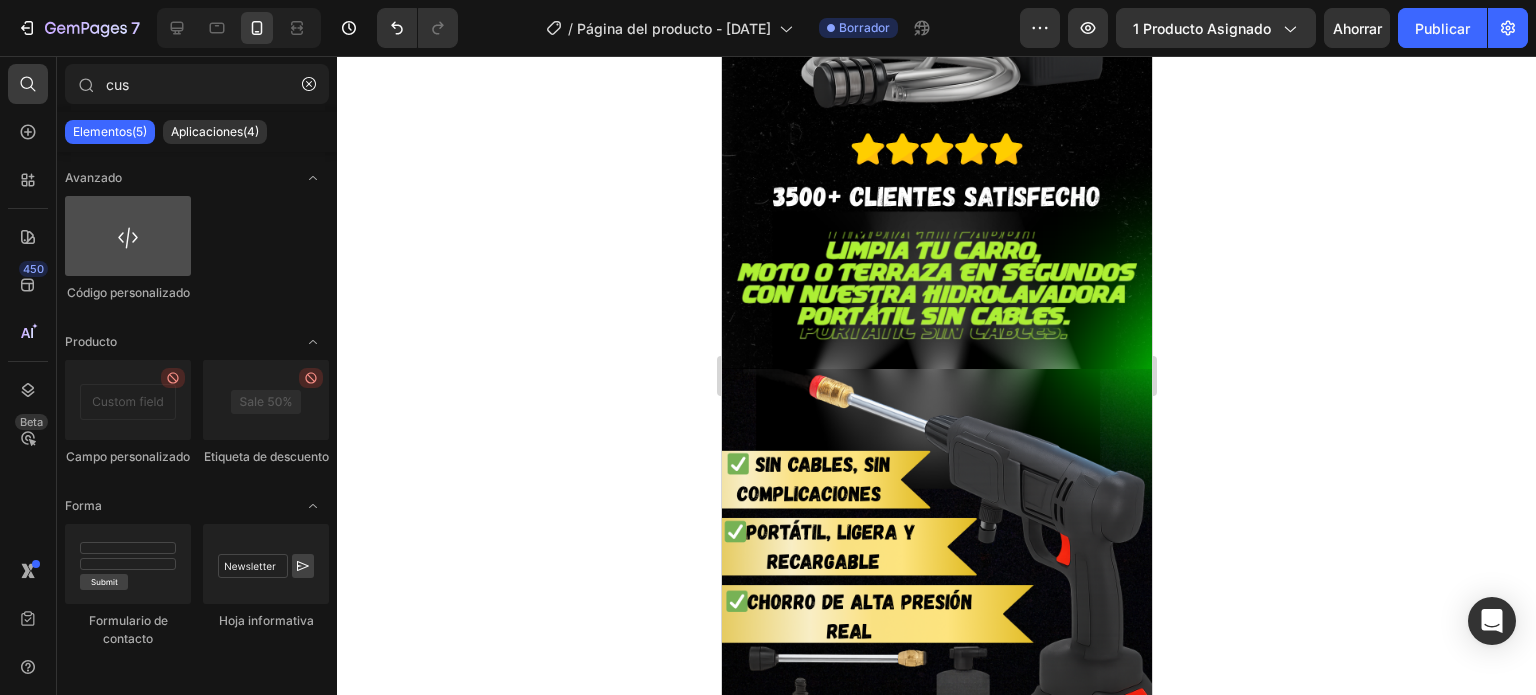 type on "cus" 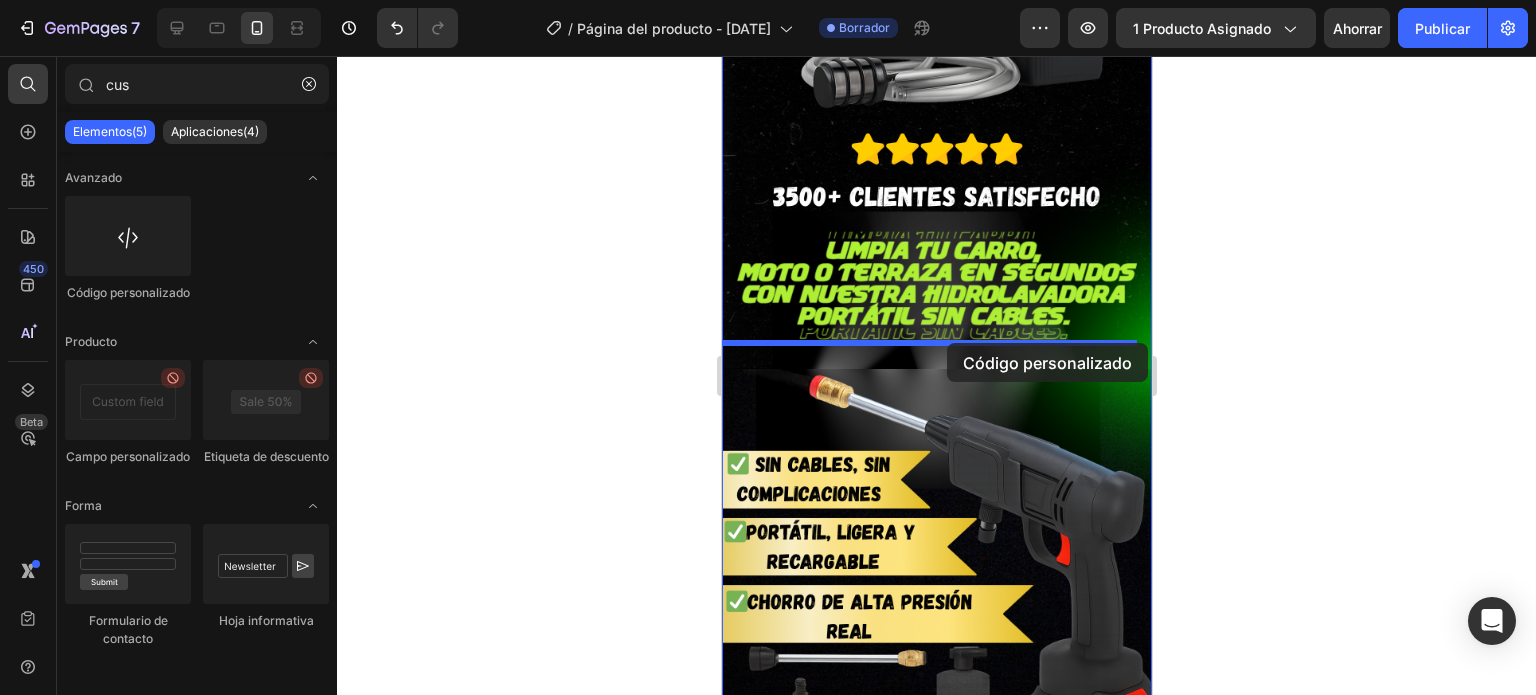 drag, startPoint x: 861, startPoint y: 283, endPoint x: 946, endPoint y: 343, distance: 104.04326 